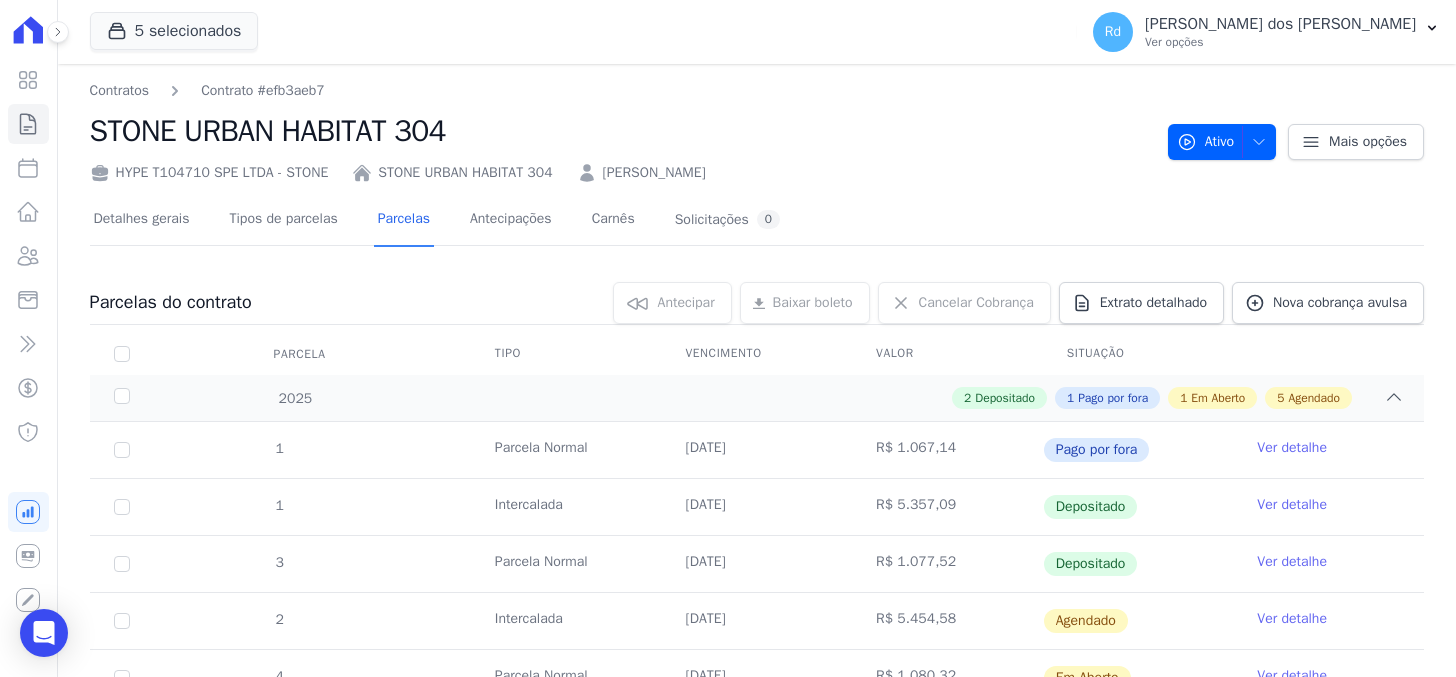 scroll, scrollTop: 0, scrollLeft: 0, axis: both 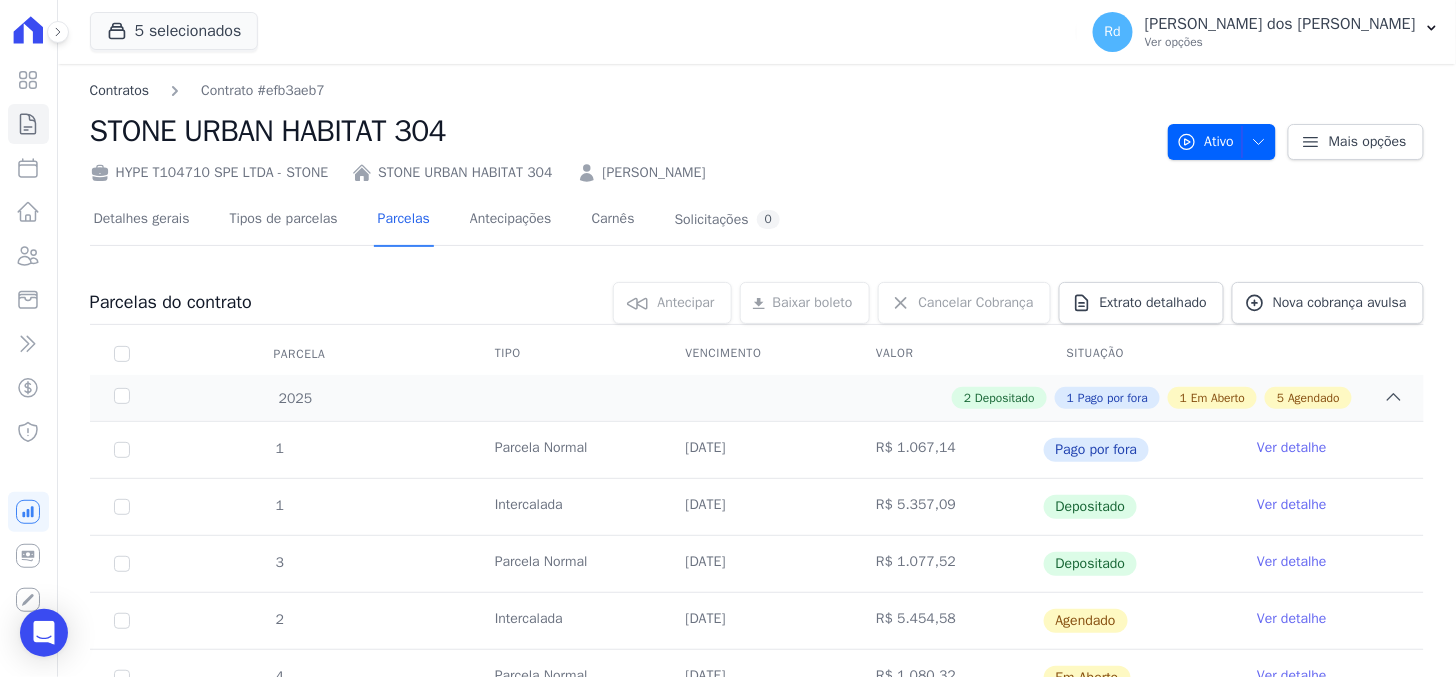 click on "Contratos" at bounding box center (120, 90) 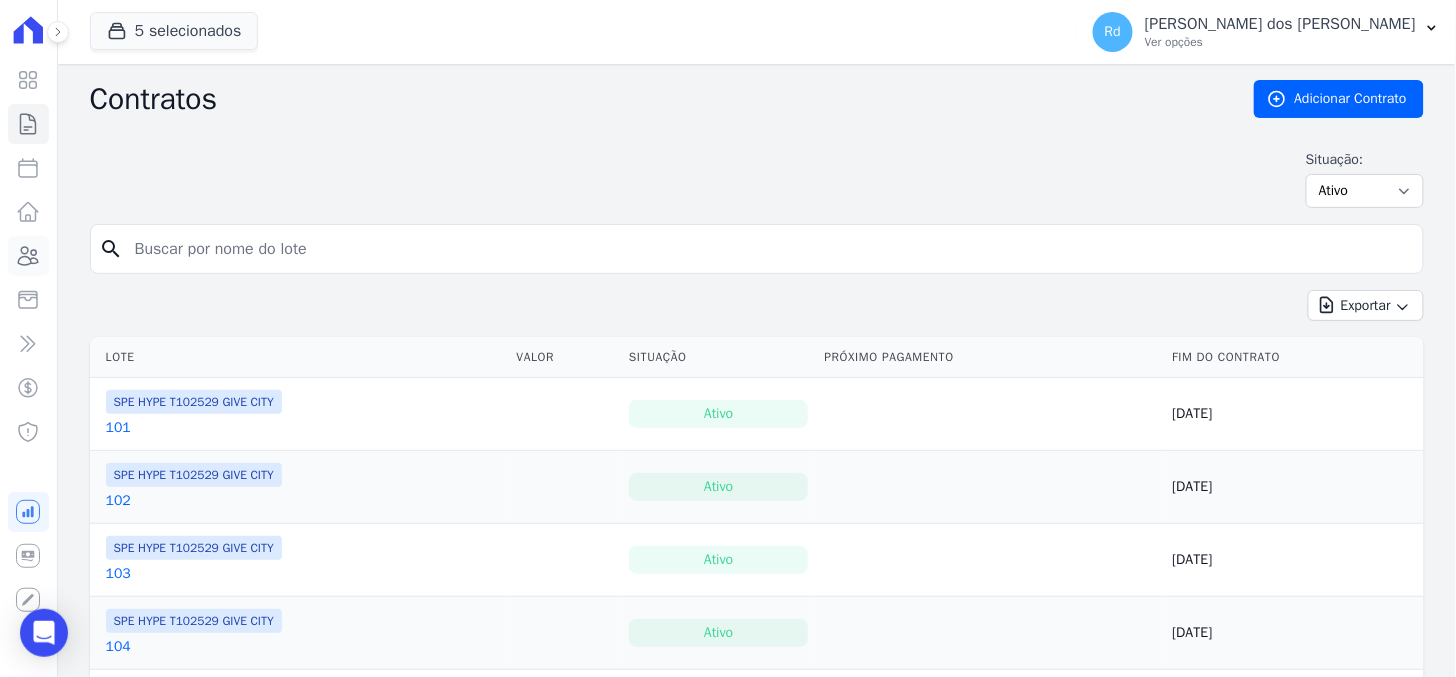 drag, startPoint x: 13, startPoint y: 247, endPoint x: 24, endPoint y: 252, distance: 12.083046 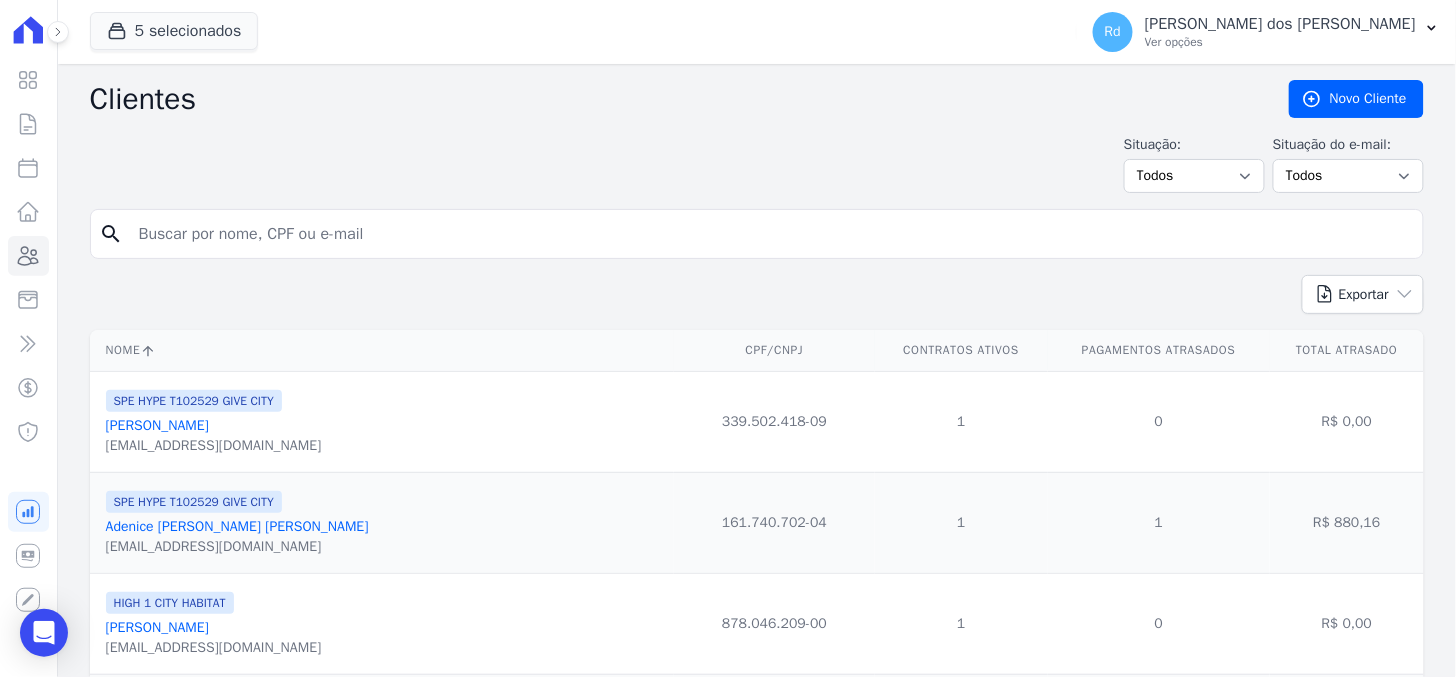 click at bounding box center (771, 234) 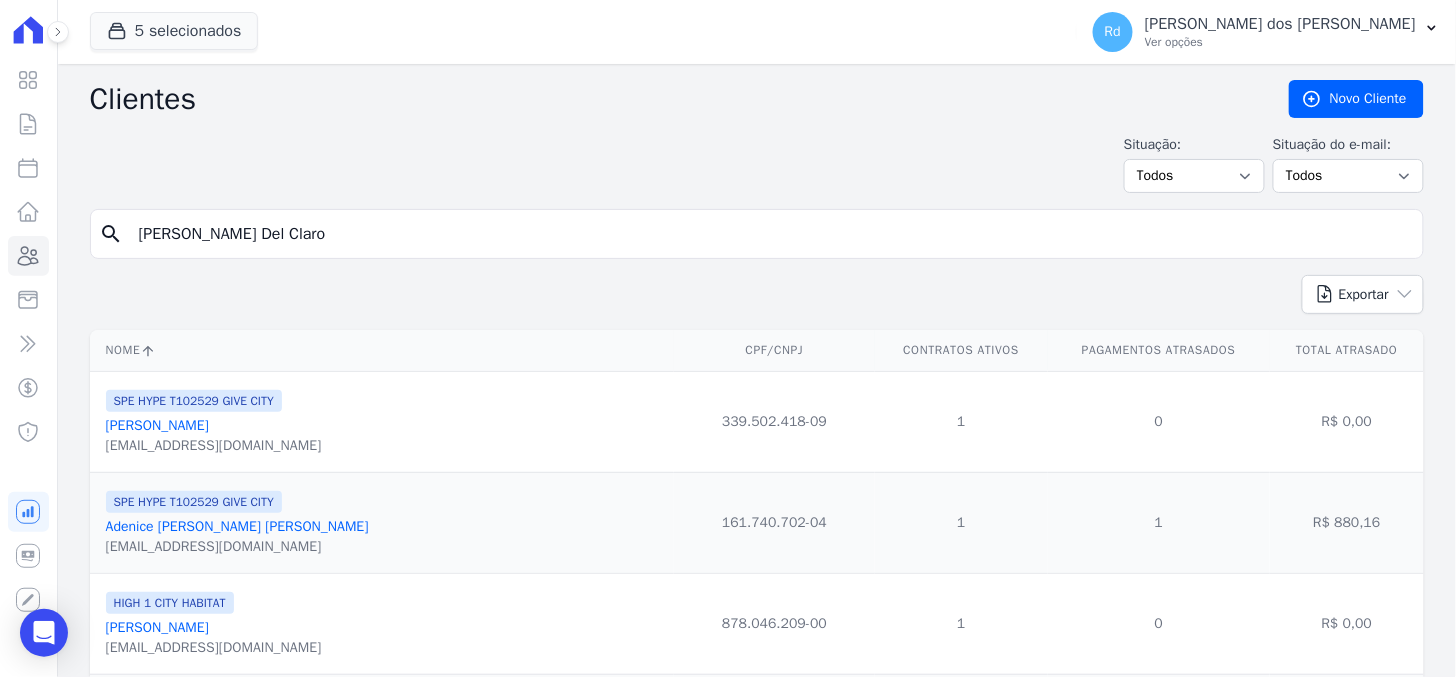 type on "Renato Pasini Del Claro" 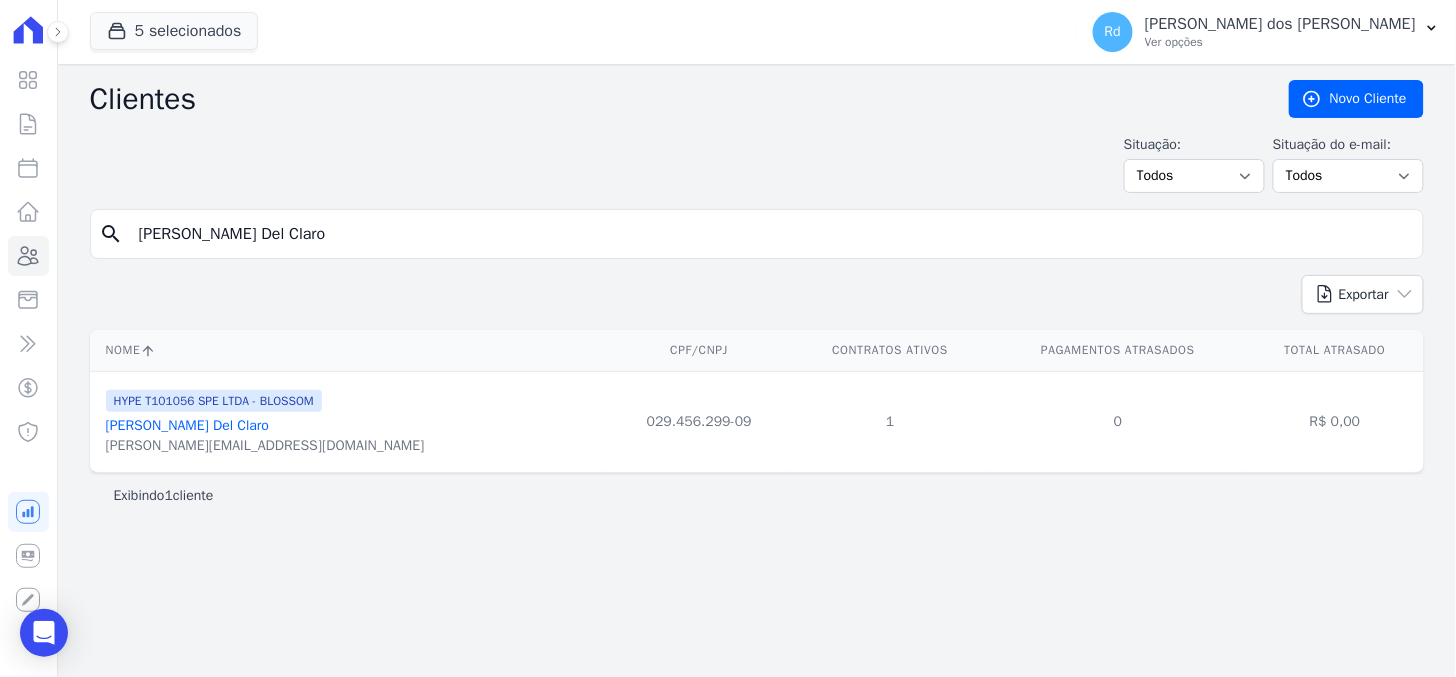 click on "Renato Pasini Del Claro" at bounding box center (187, 425) 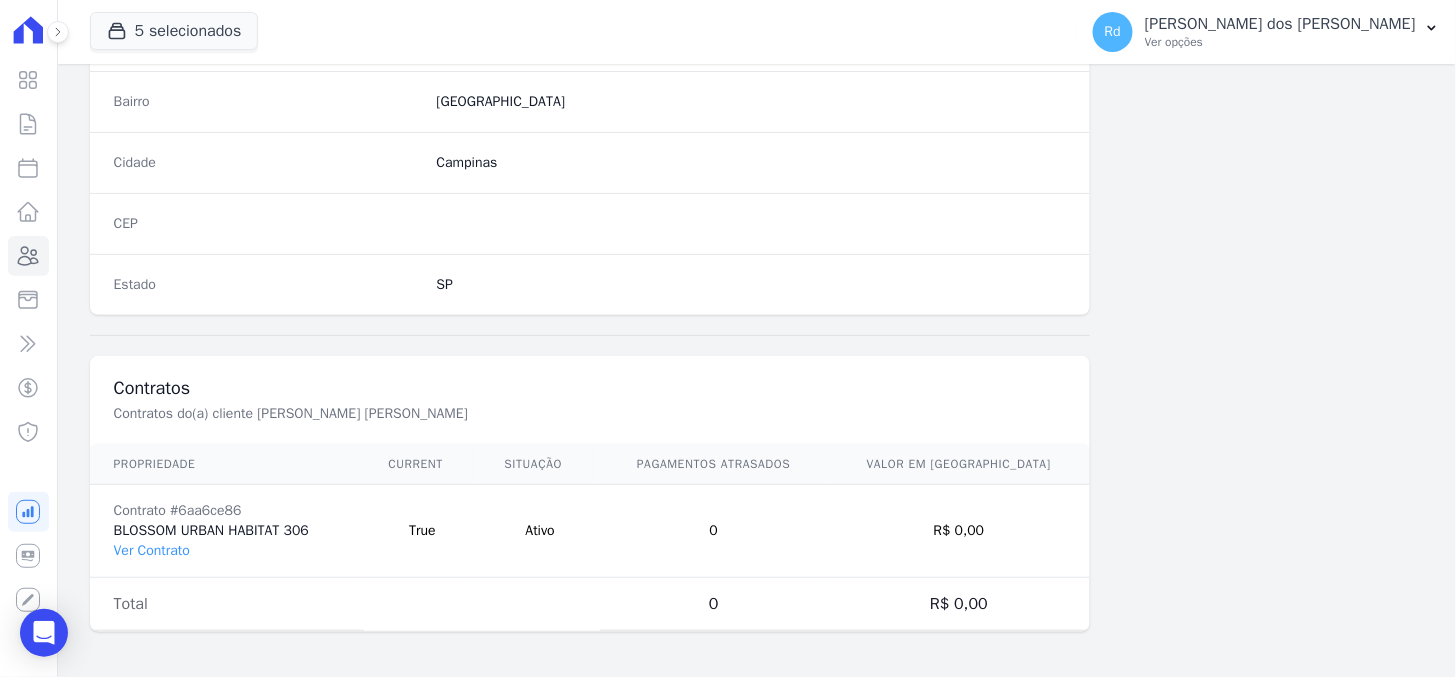 scroll, scrollTop: 1196, scrollLeft: 0, axis: vertical 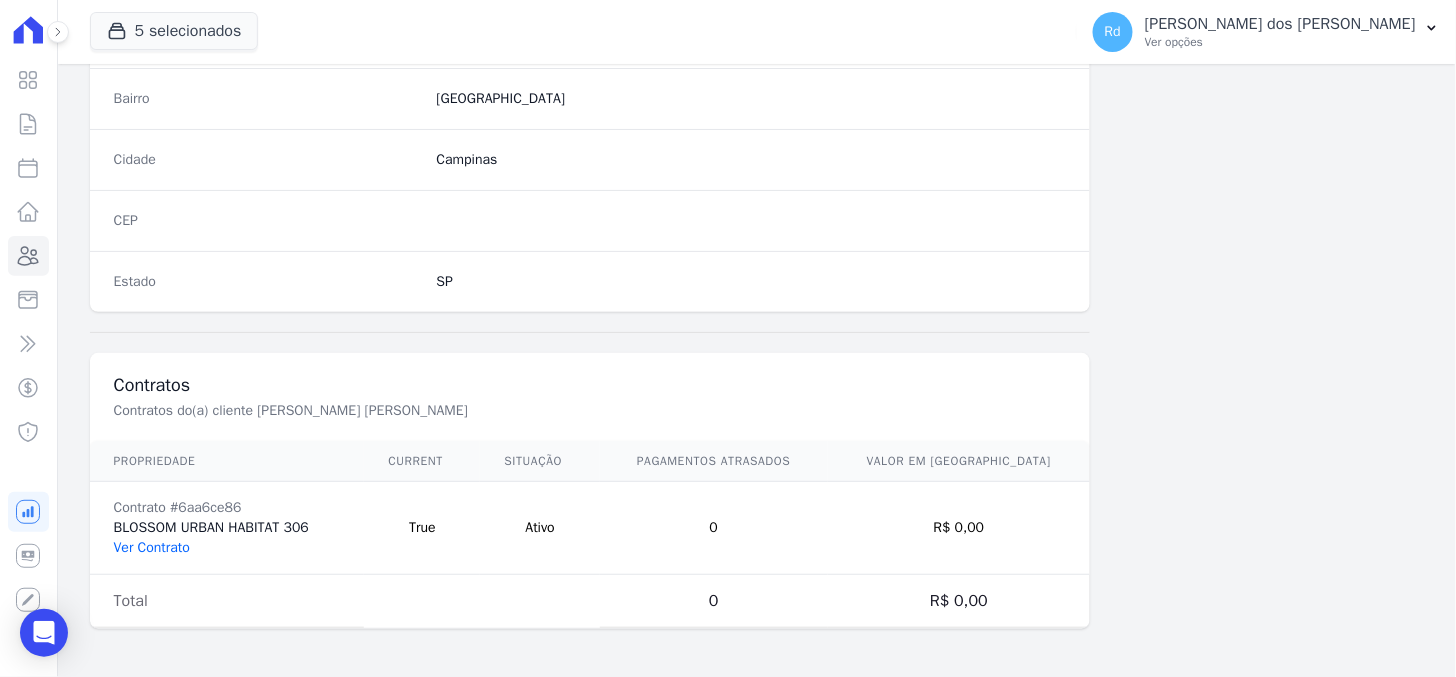 click on "Ver Contrato" at bounding box center [152, 547] 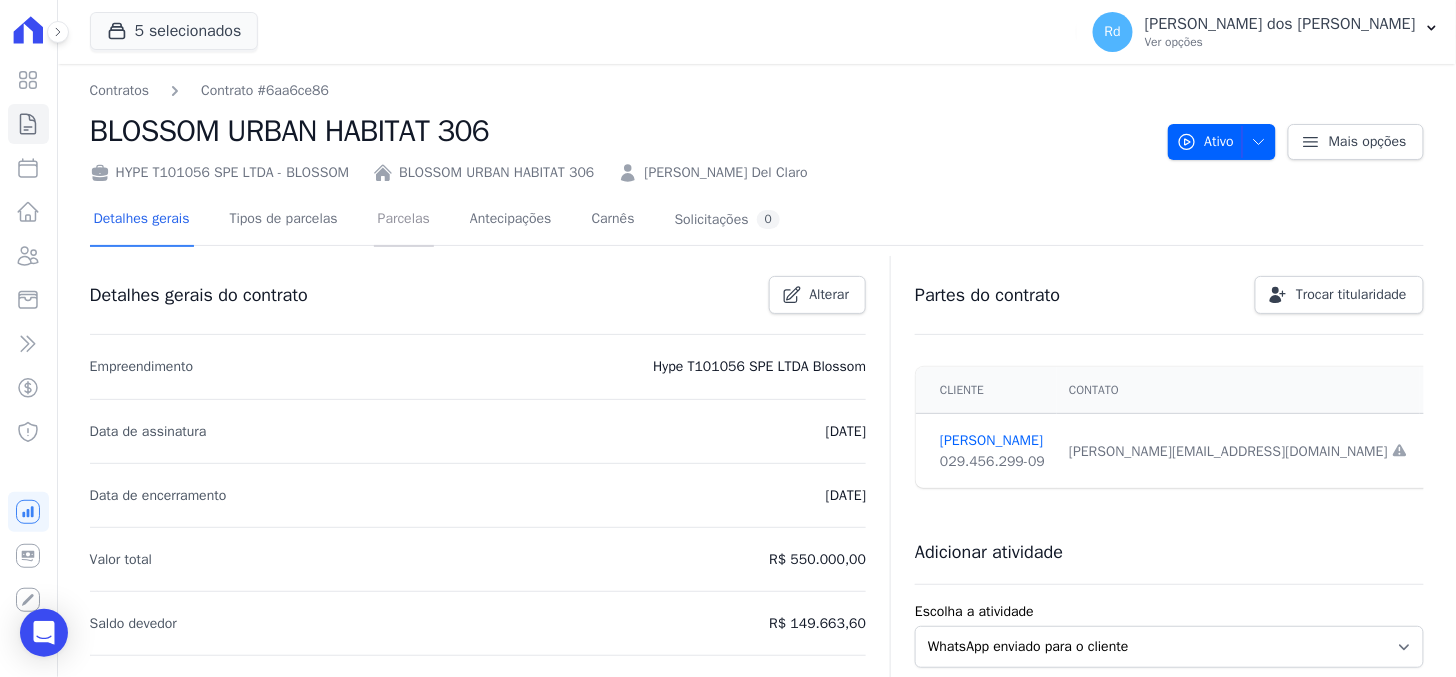 click on "Parcelas" at bounding box center [404, 220] 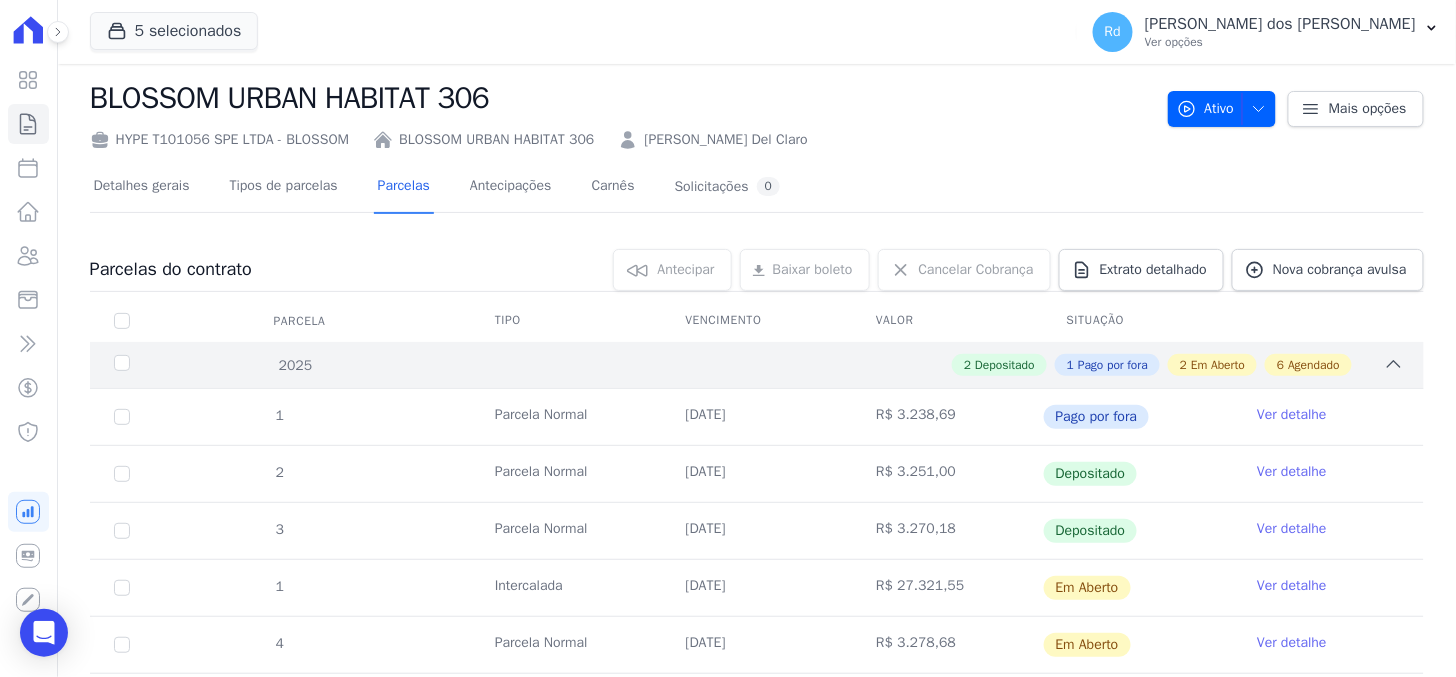 scroll, scrollTop: 0, scrollLeft: 0, axis: both 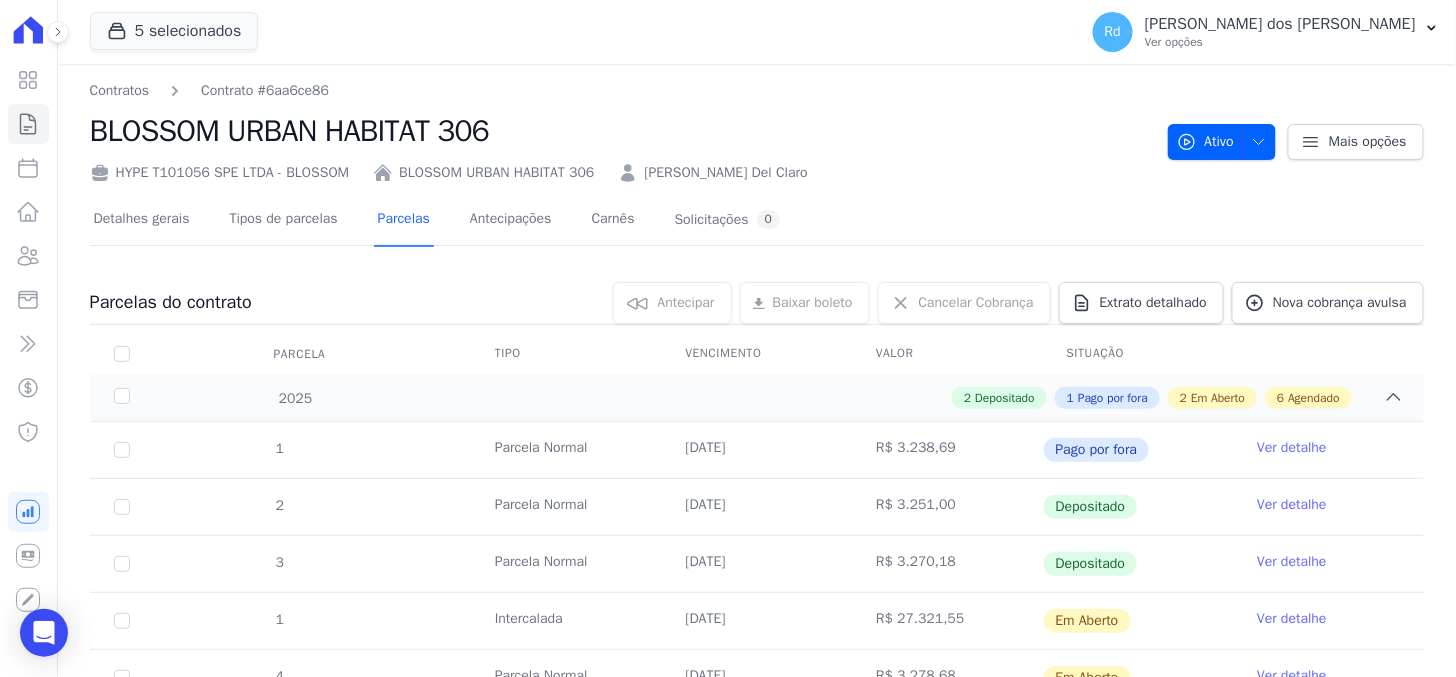 click on "Renato Pasini Del Claro" at bounding box center (725, 172) 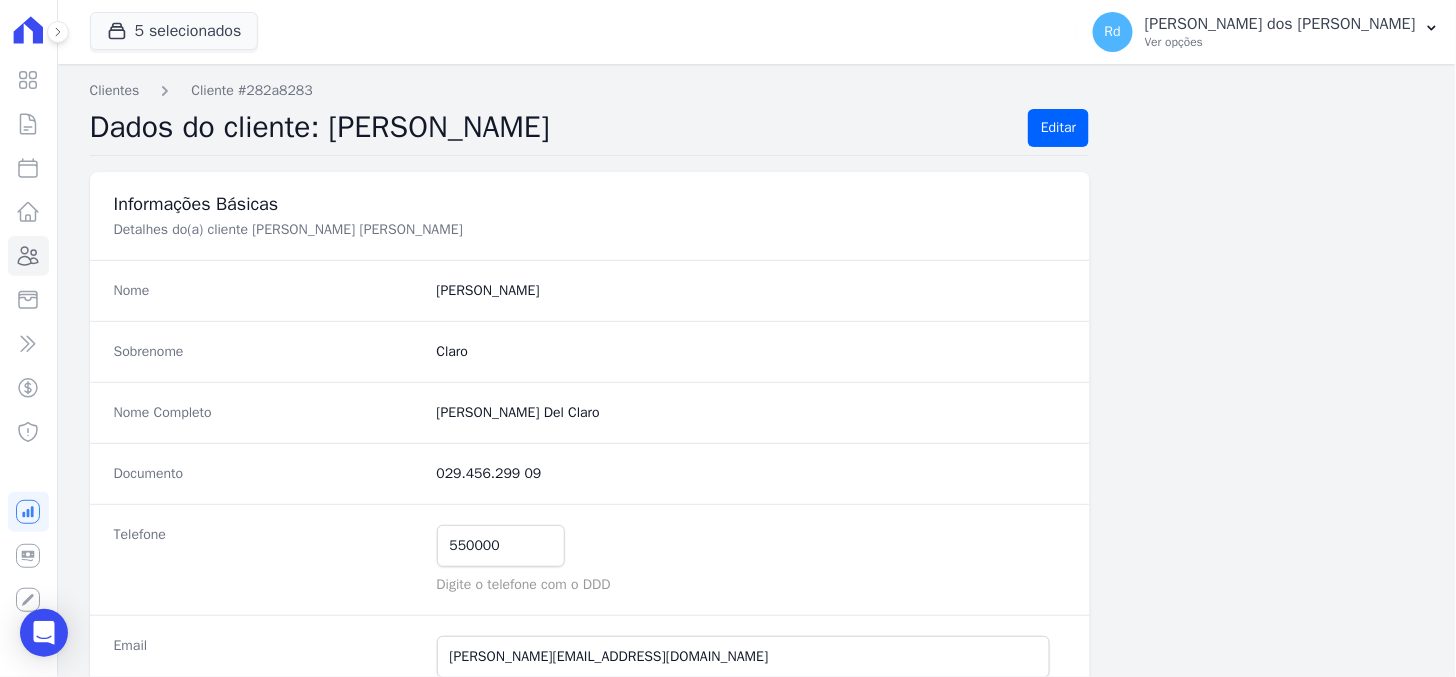 drag, startPoint x: 530, startPoint y: 475, endPoint x: 420, endPoint y: 463, distance: 110.65261 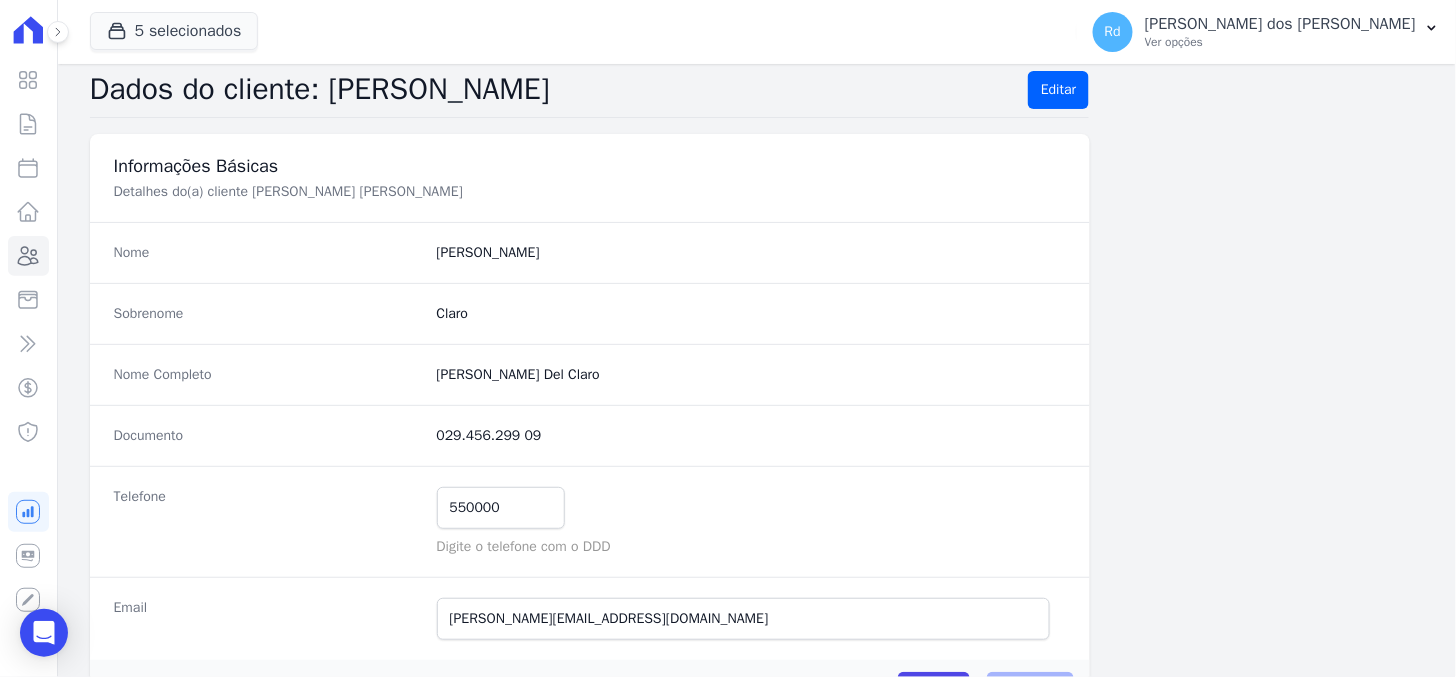 scroll, scrollTop: 0, scrollLeft: 0, axis: both 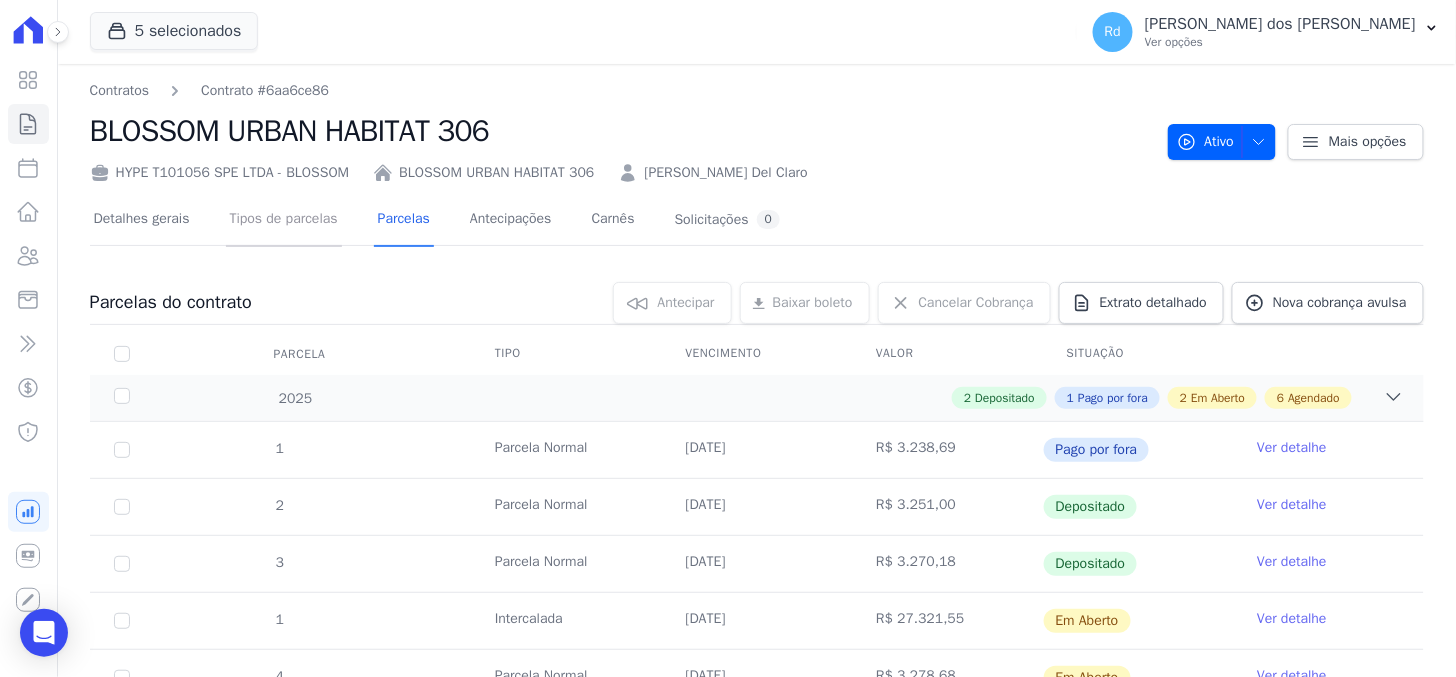 click on "Tipos de parcelas" at bounding box center [284, 220] 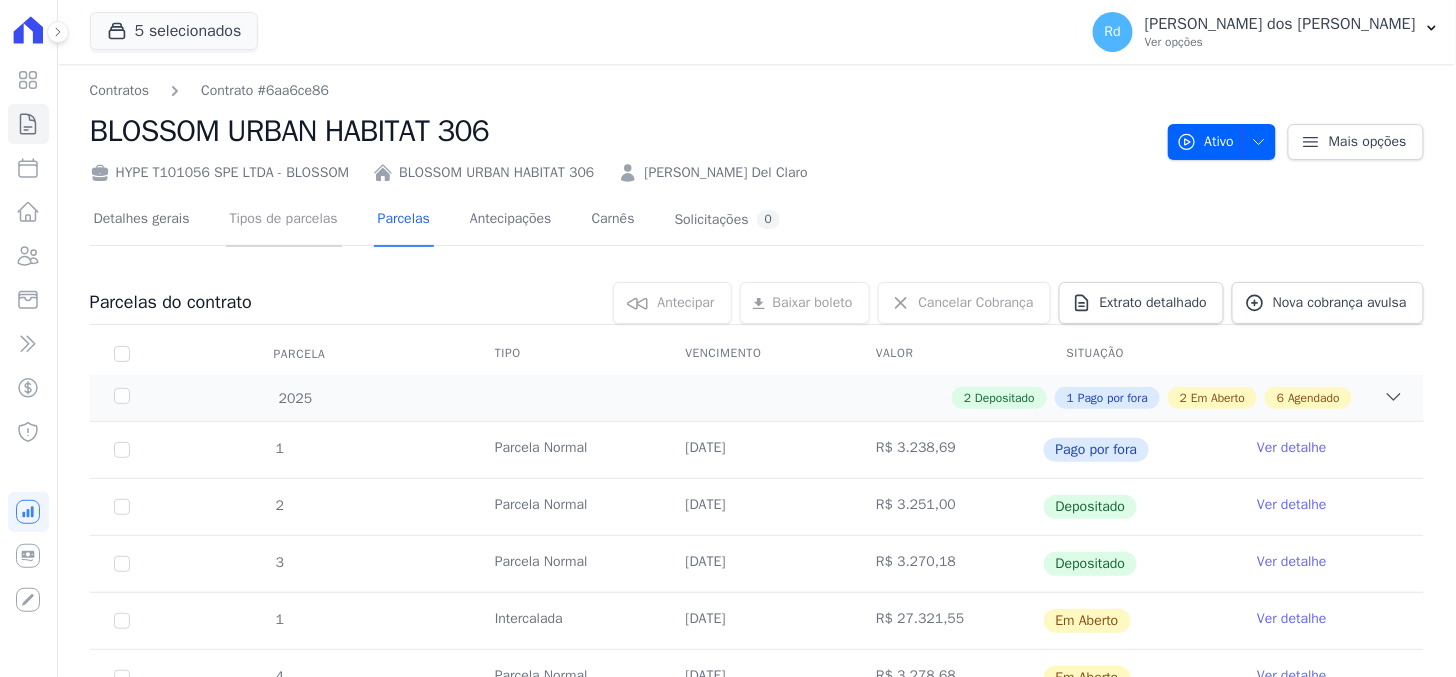 click on "Tipos de parcelas" at bounding box center (284, 220) 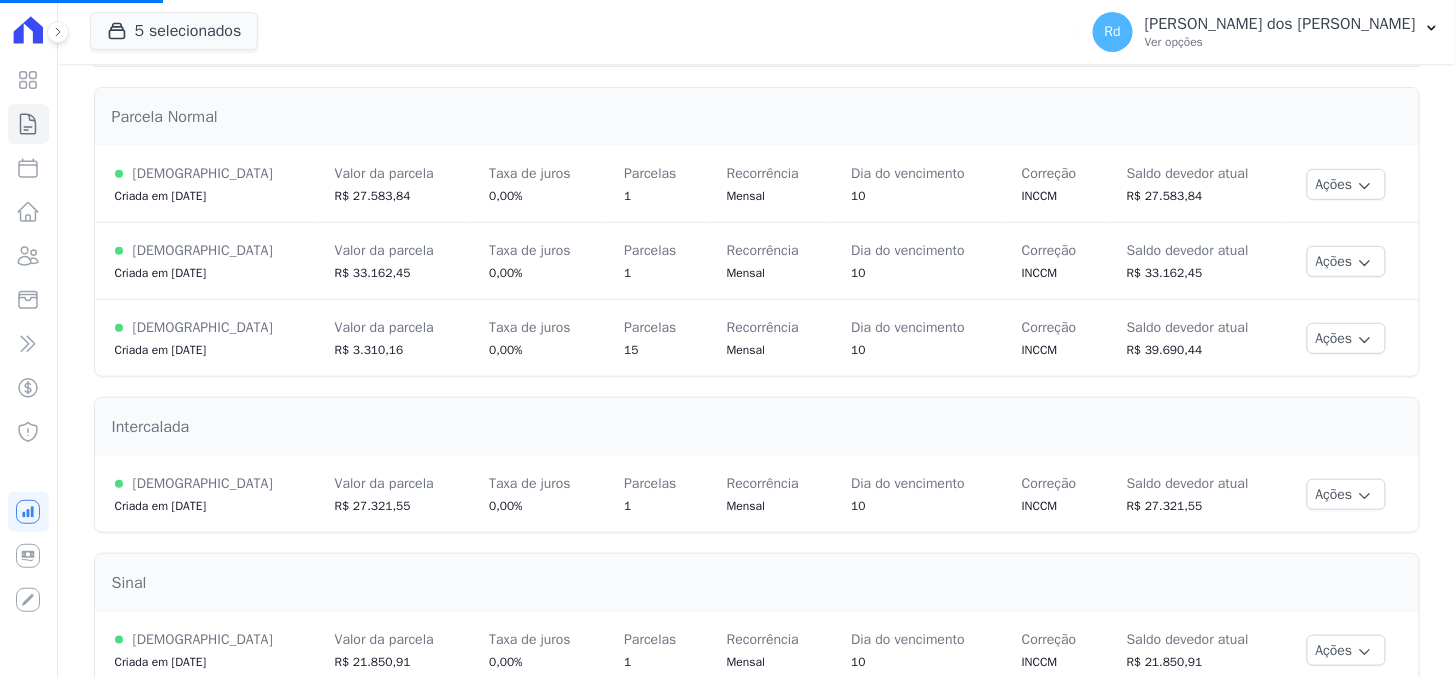 scroll, scrollTop: 0, scrollLeft: 0, axis: both 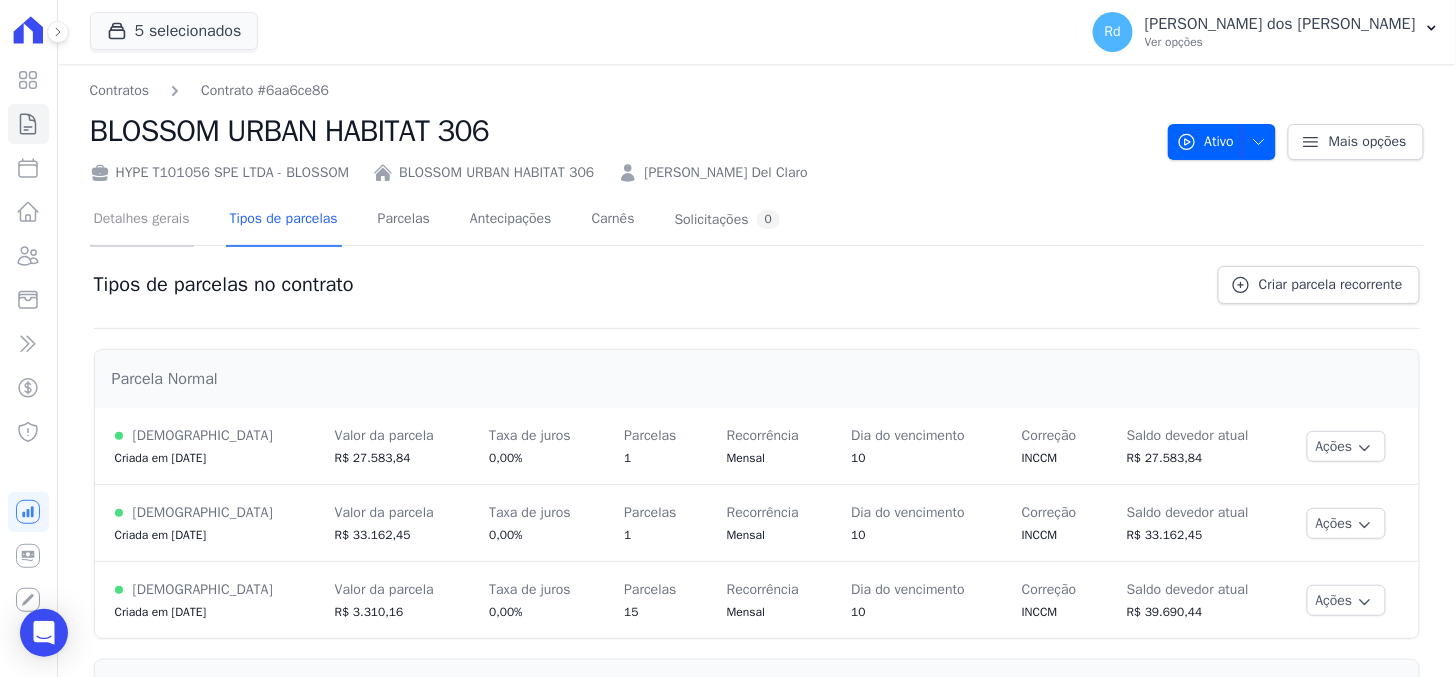 click on "Detalhes gerais" at bounding box center (142, 220) 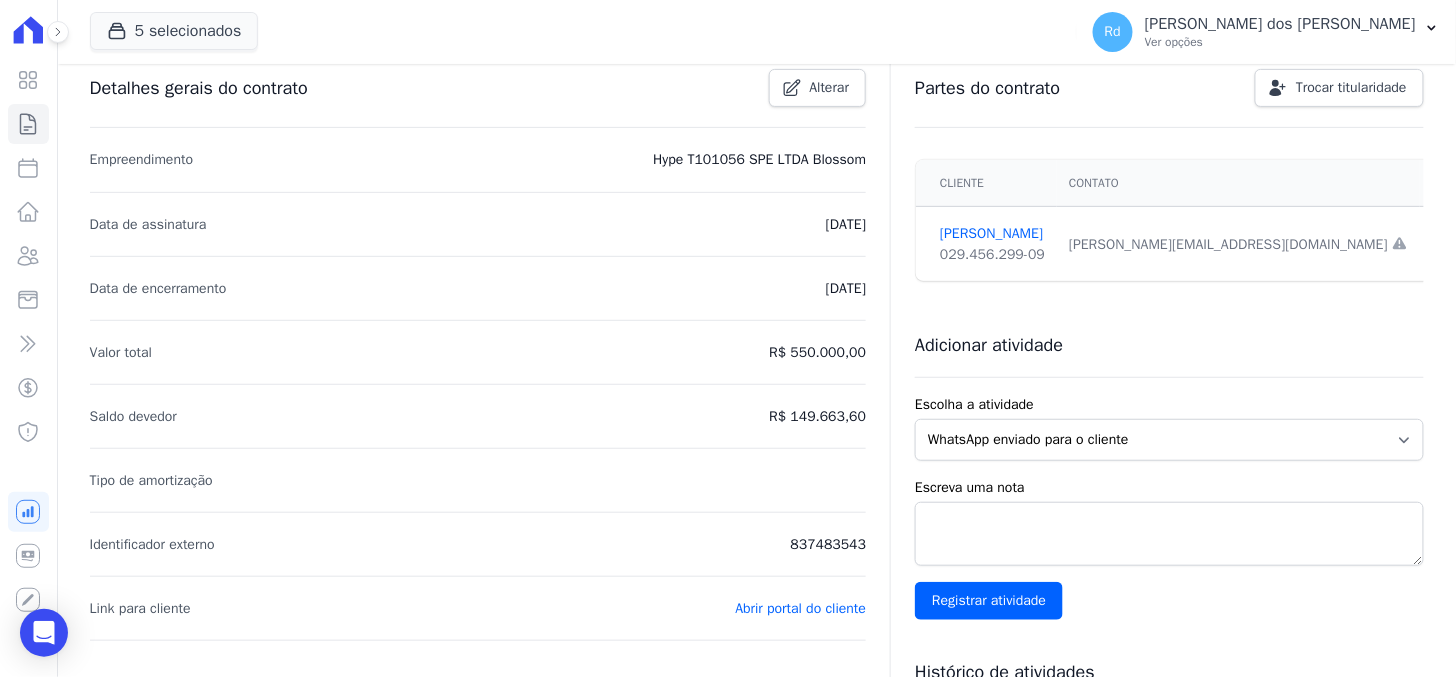 scroll, scrollTop: 222, scrollLeft: 0, axis: vertical 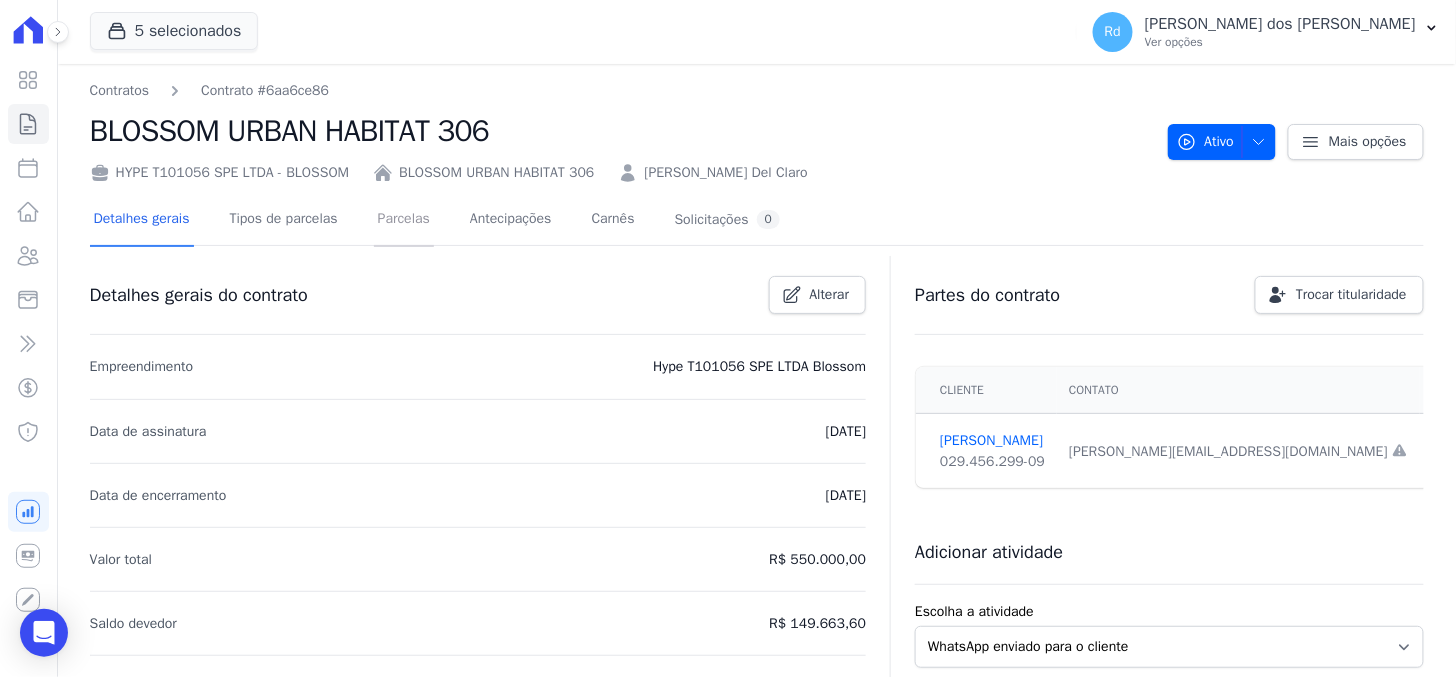 click on "Parcelas" at bounding box center (404, 220) 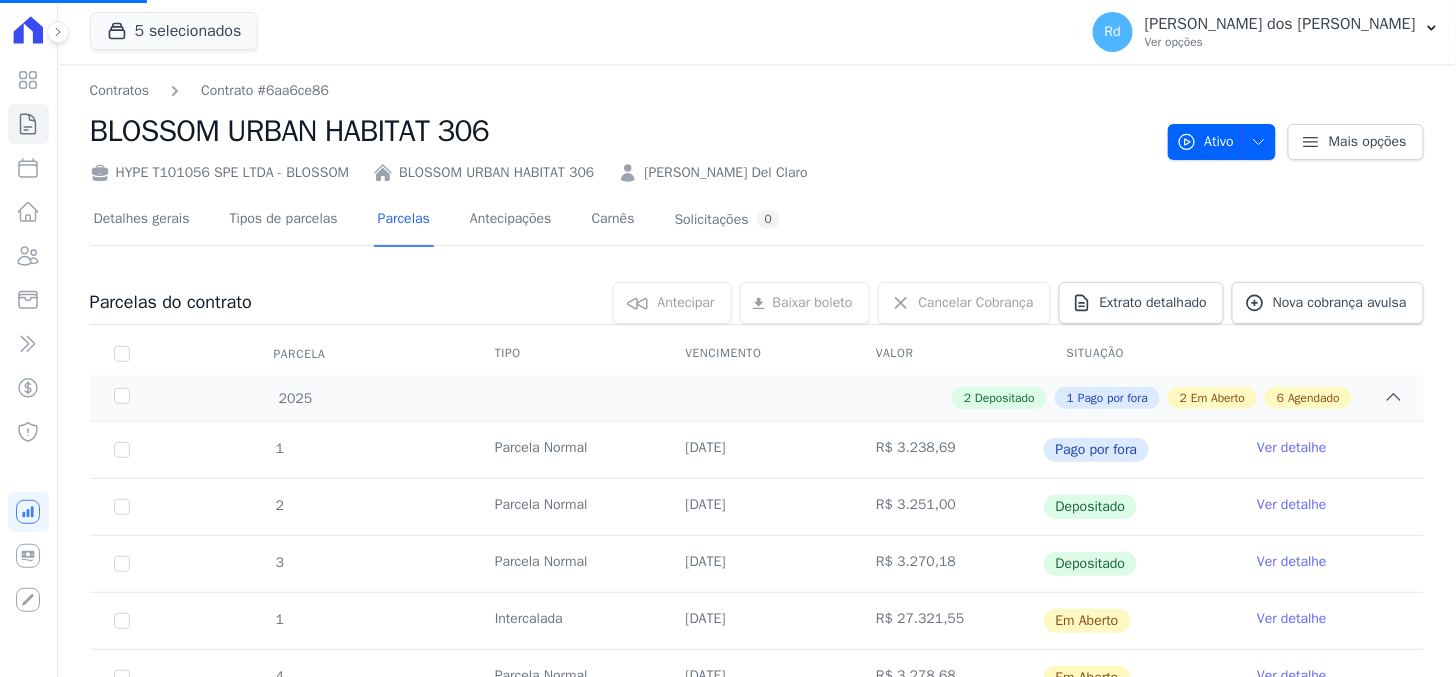 scroll, scrollTop: 0, scrollLeft: 0, axis: both 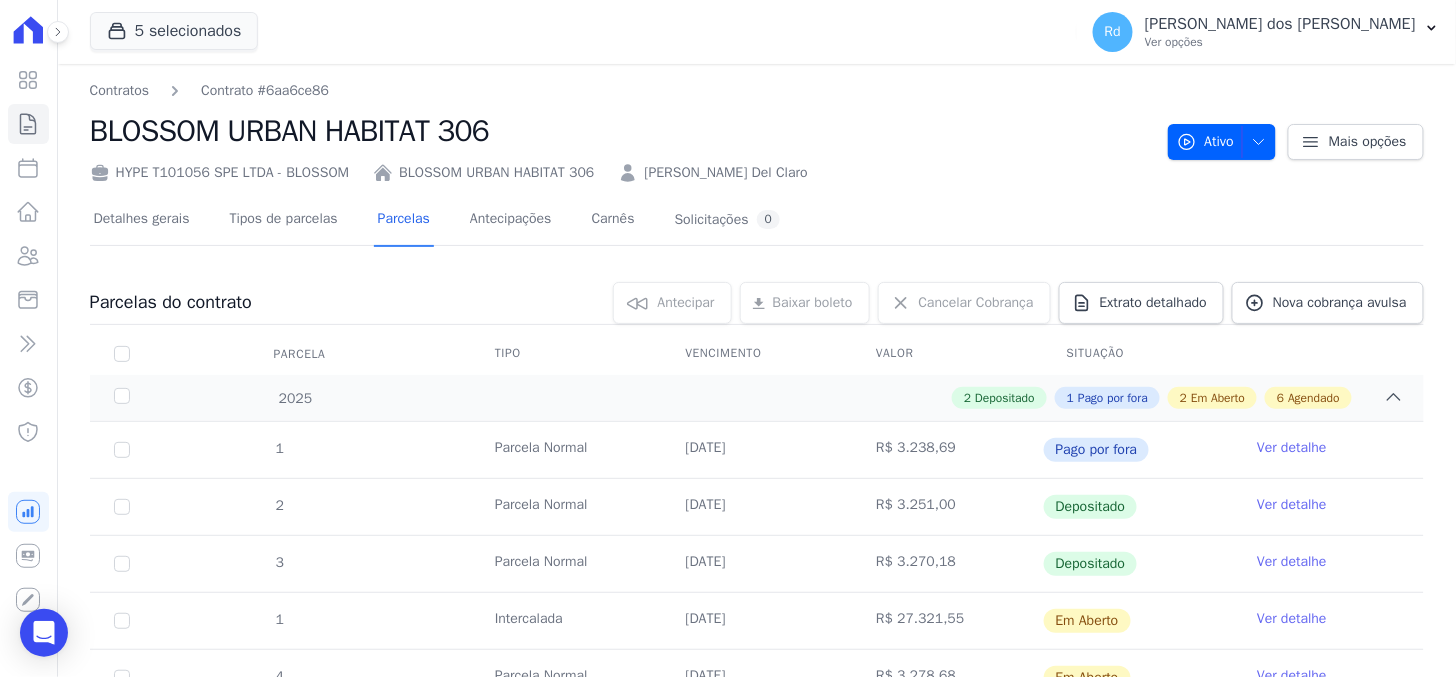click on "Ver detalhe" at bounding box center [1292, 619] 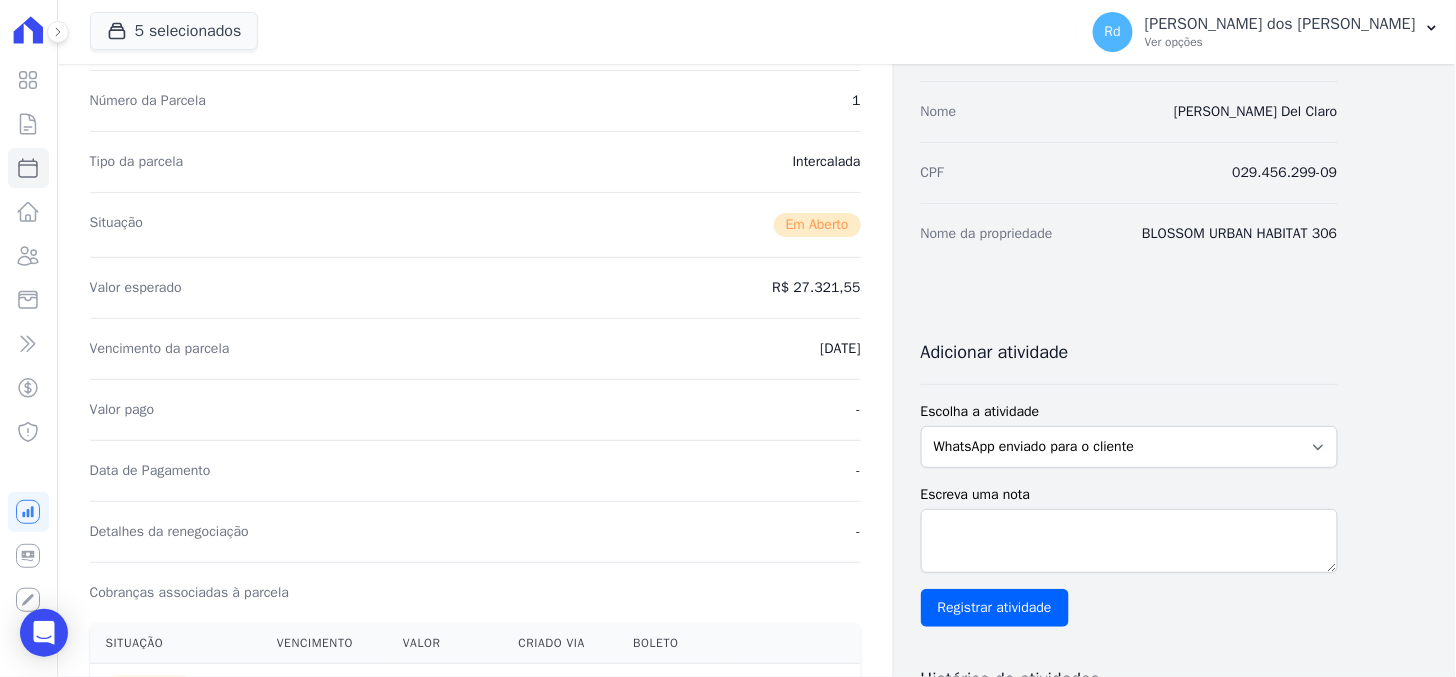 scroll, scrollTop: 555, scrollLeft: 0, axis: vertical 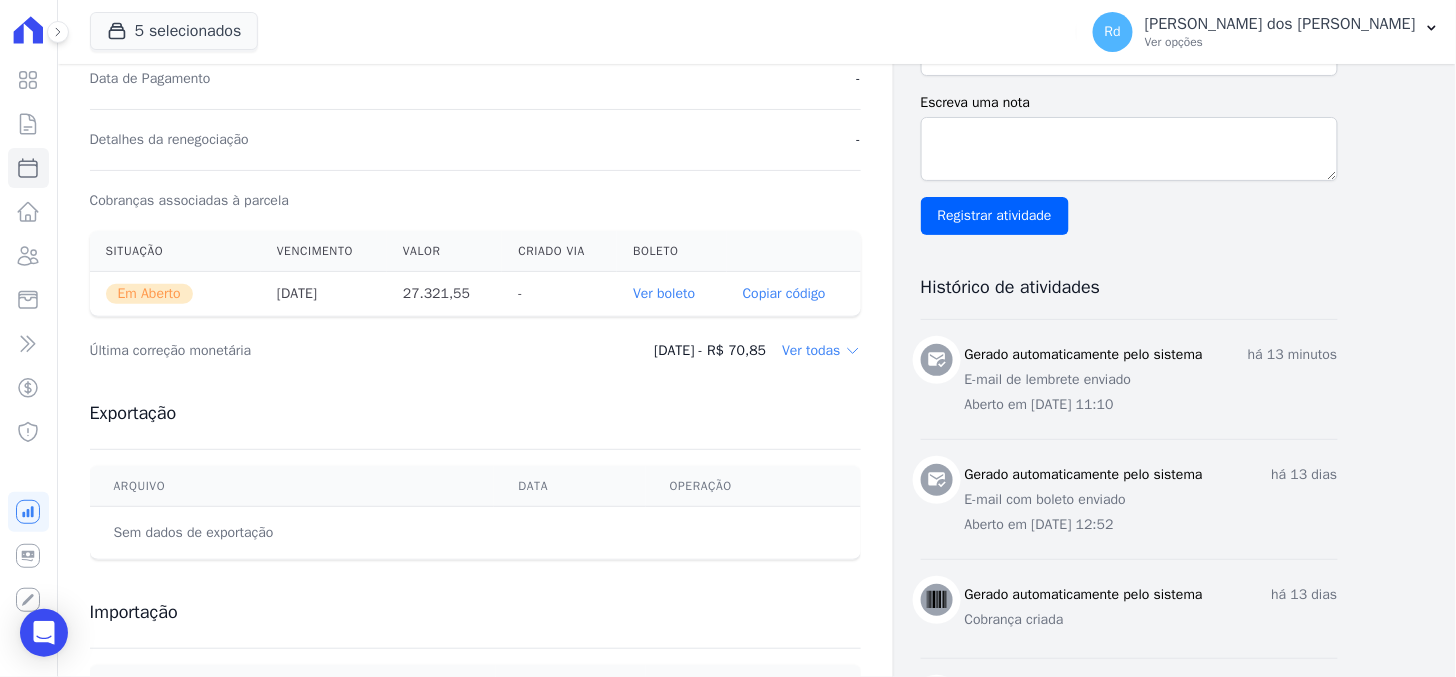 click on "Ver boleto" at bounding box center (664, 293) 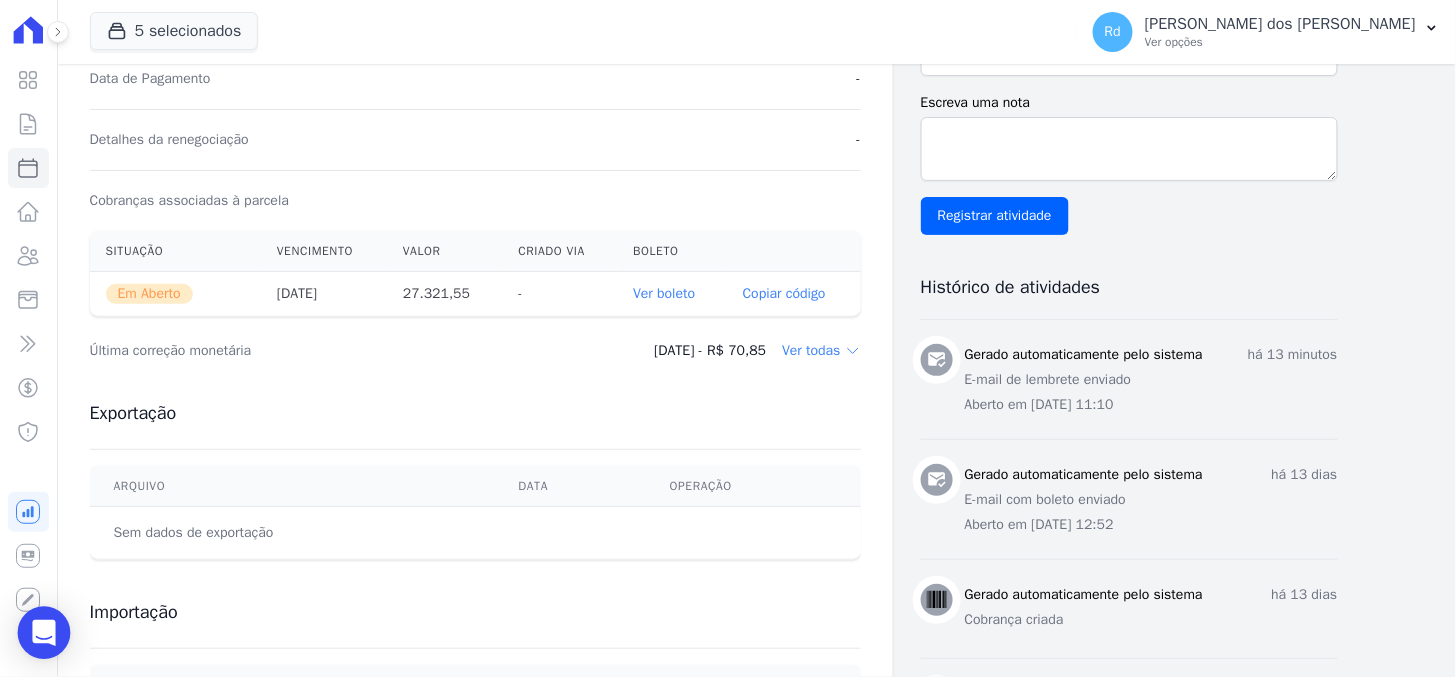 click at bounding box center [44, 633] 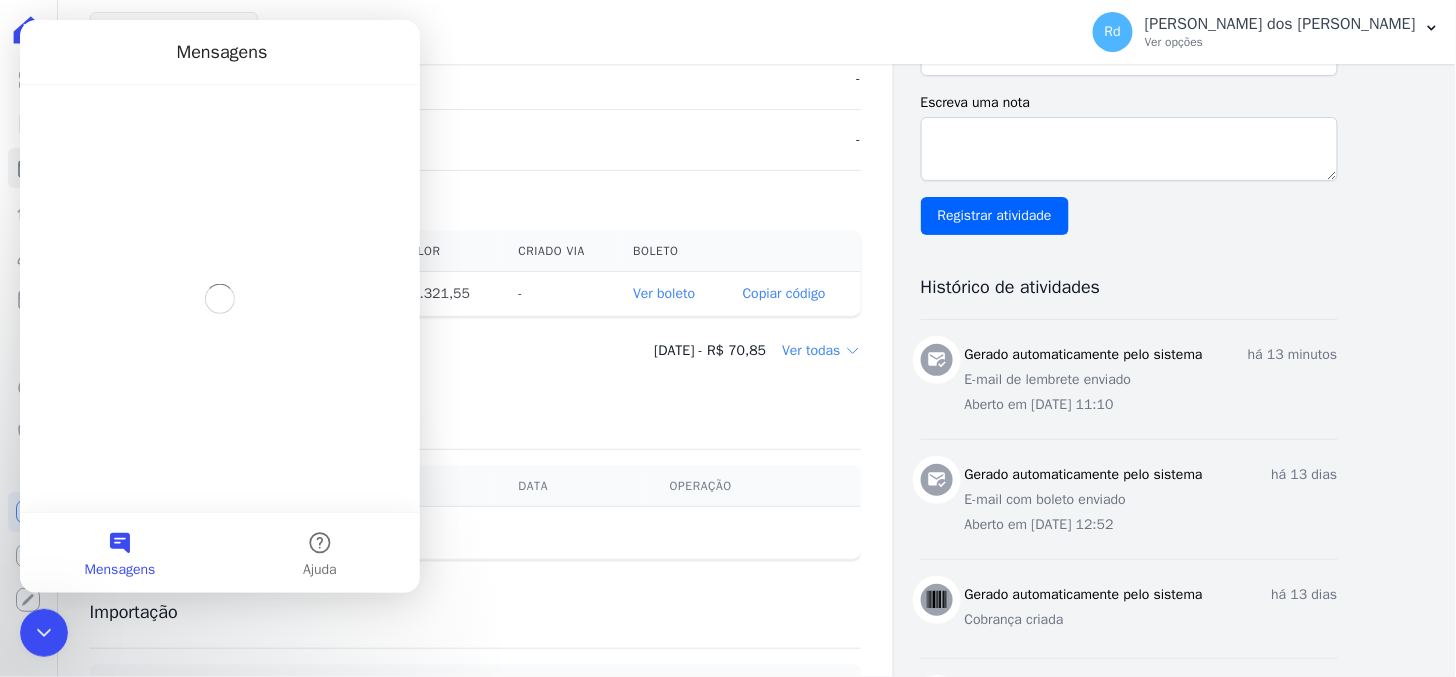 scroll, scrollTop: 0, scrollLeft: 0, axis: both 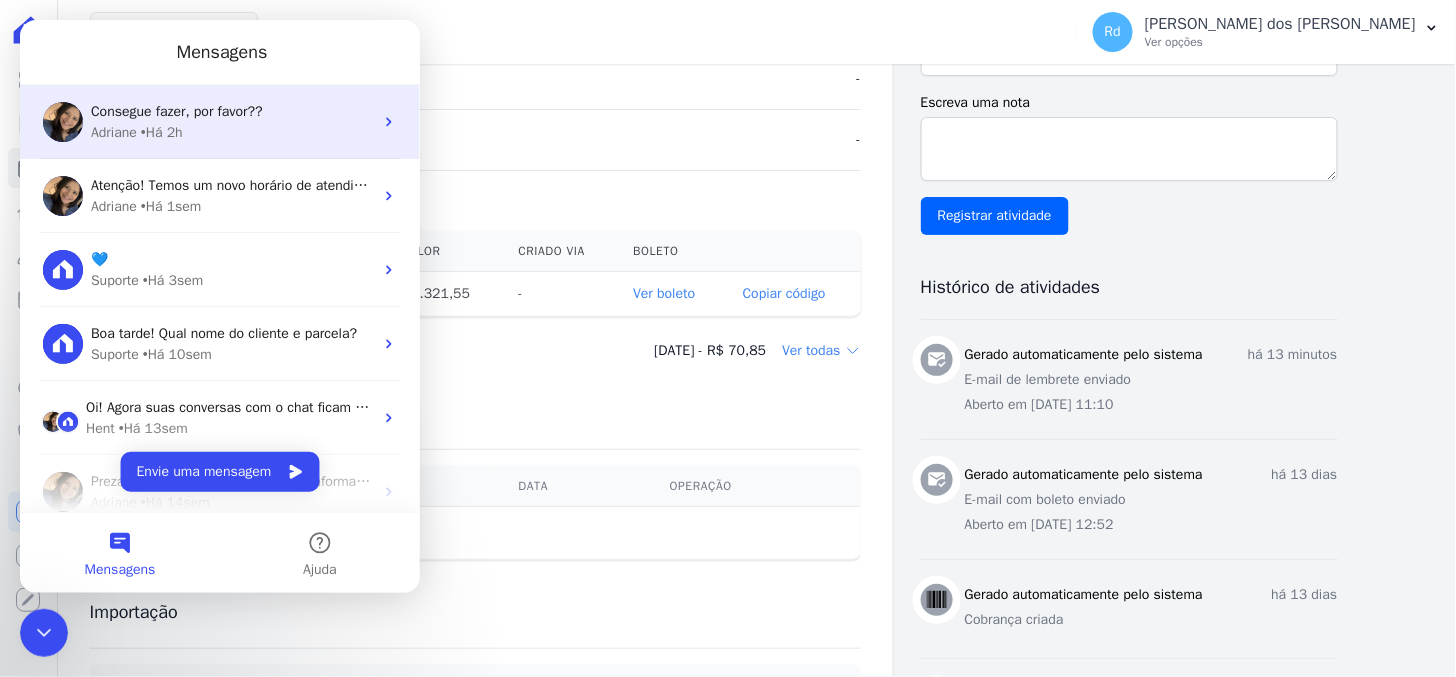 click on "Adriane •  Há 2h" at bounding box center (231, 131) 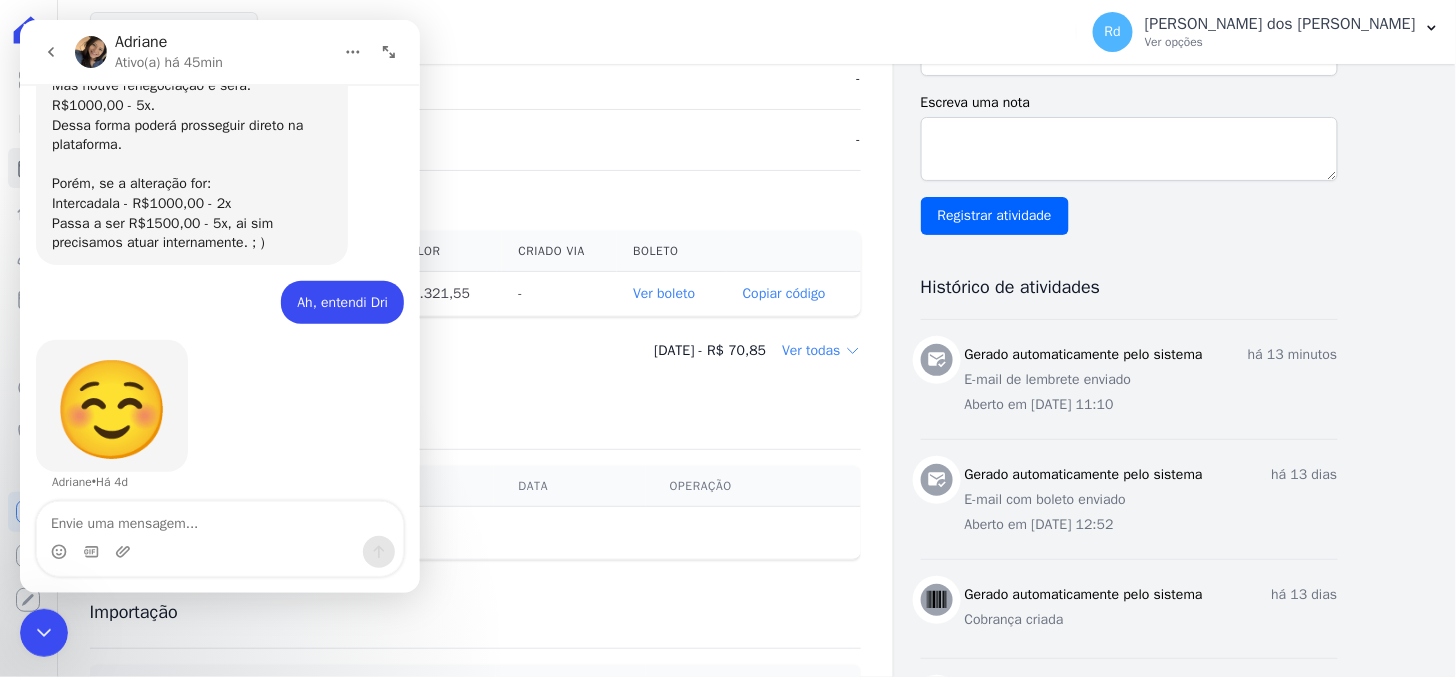 scroll, scrollTop: 19171, scrollLeft: 0, axis: vertical 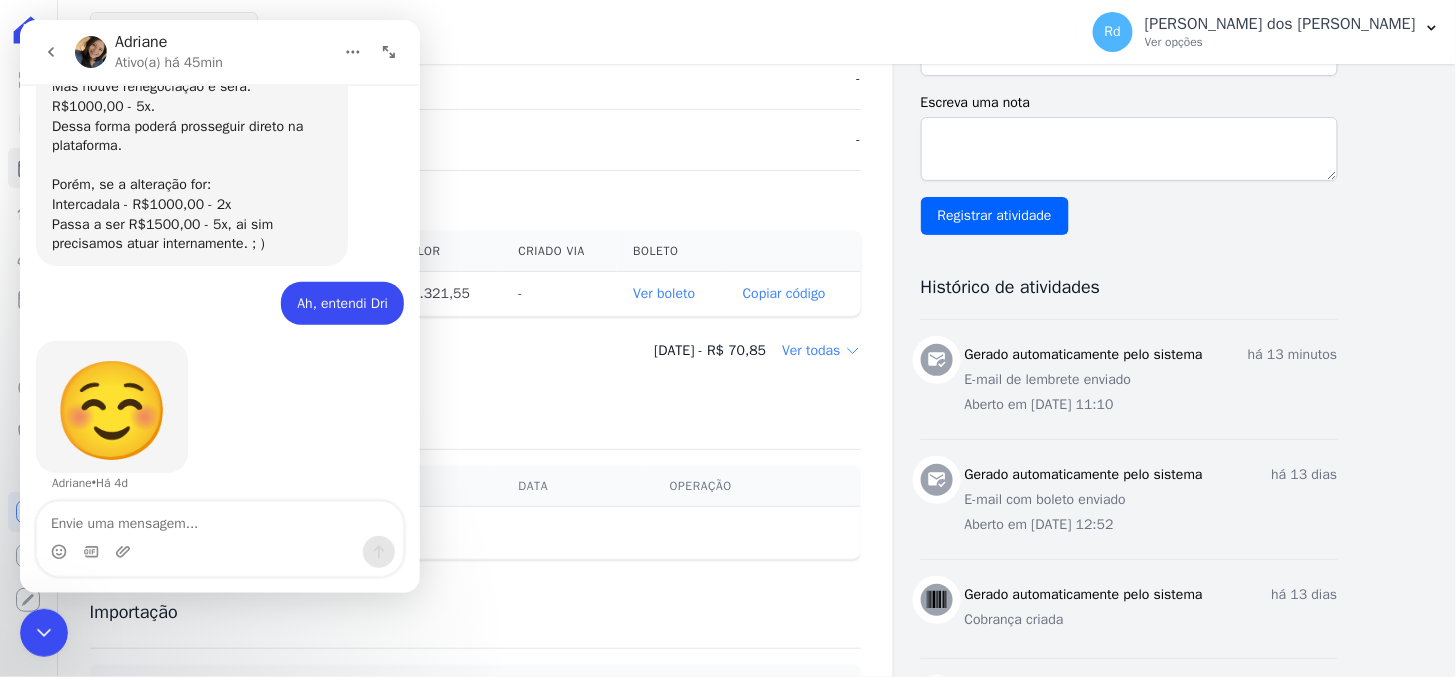 click at bounding box center [43, 632] 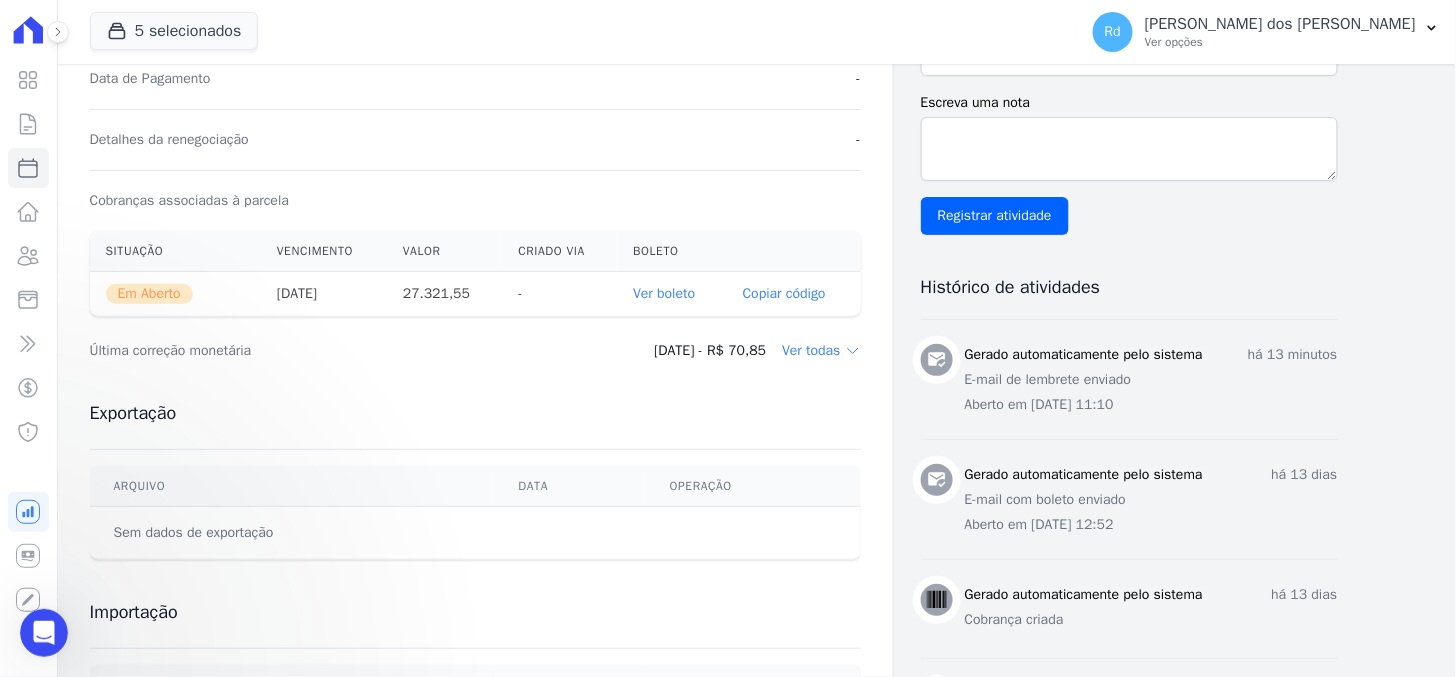 scroll, scrollTop: 0, scrollLeft: 0, axis: both 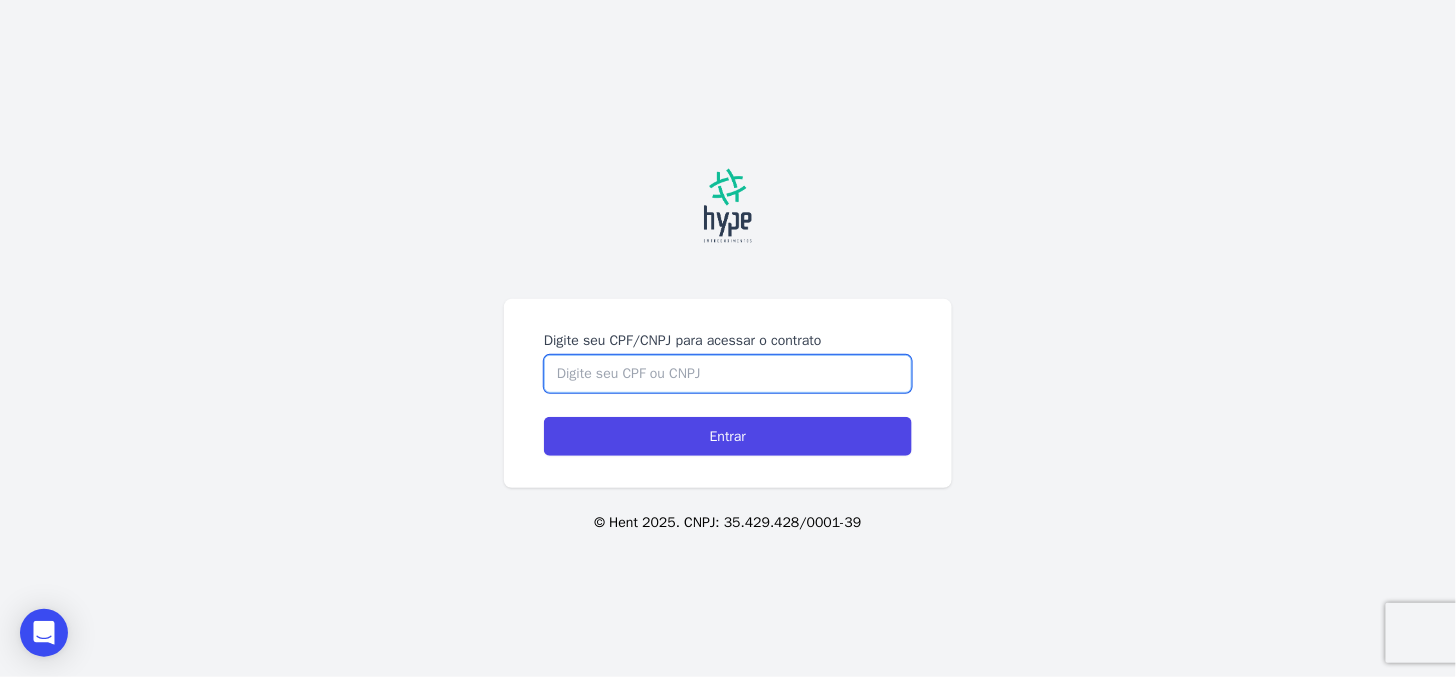 click on "Digite seu CPF/CNPJ para acessar o contrato" at bounding box center (728, 374) 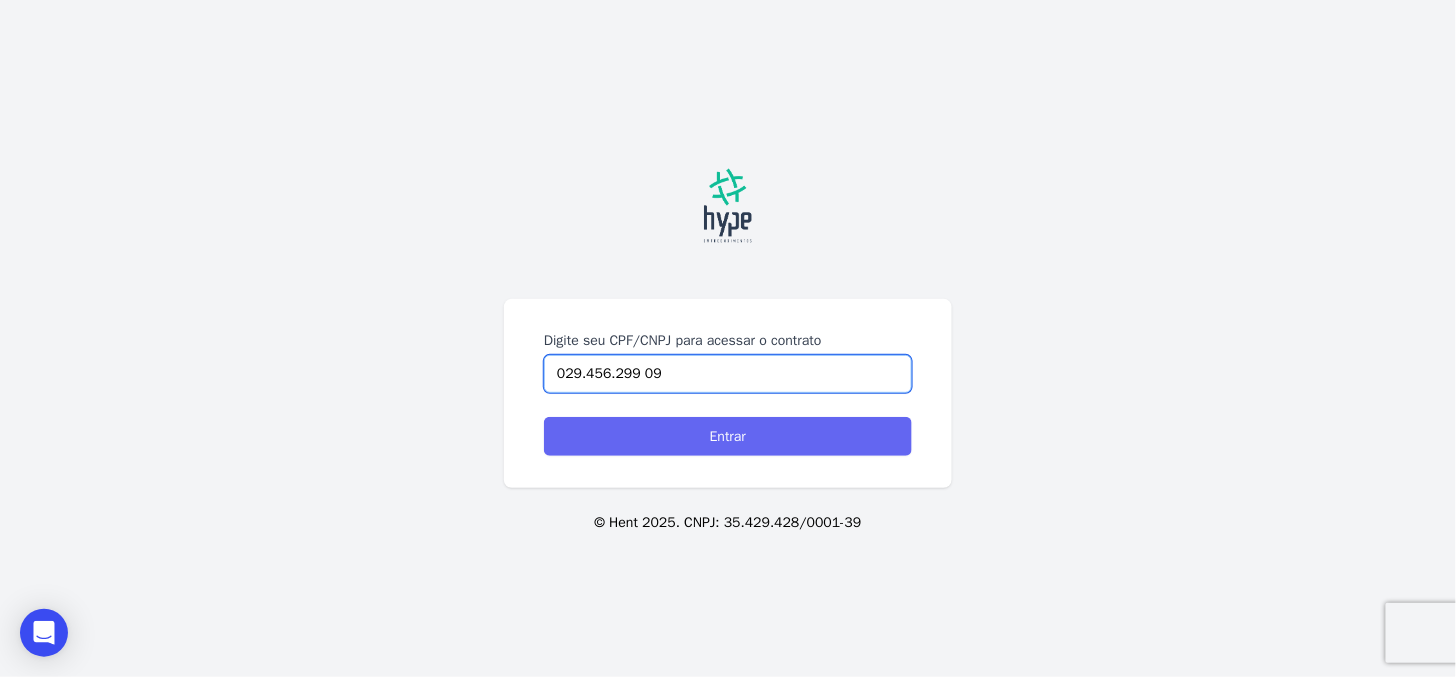 type on "029.456.299 09" 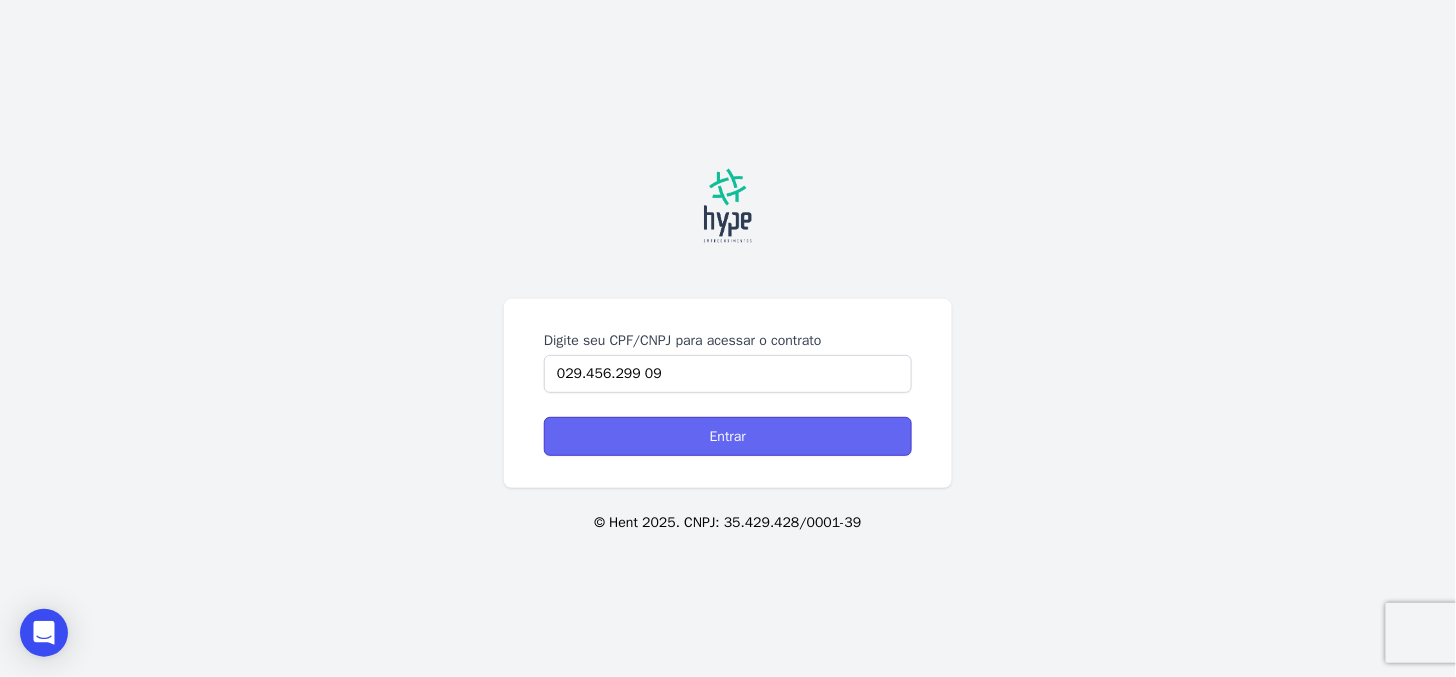 click on "Entrar" at bounding box center [728, 436] 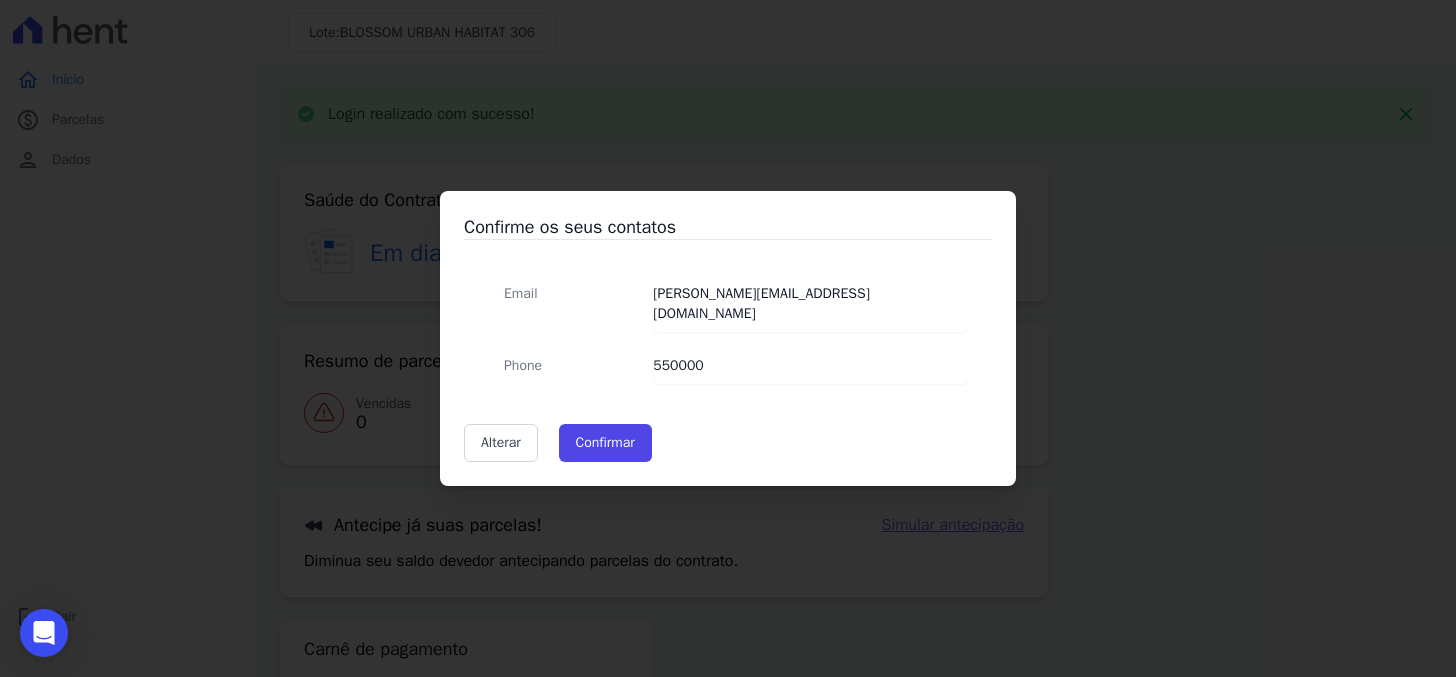 scroll, scrollTop: 0, scrollLeft: 0, axis: both 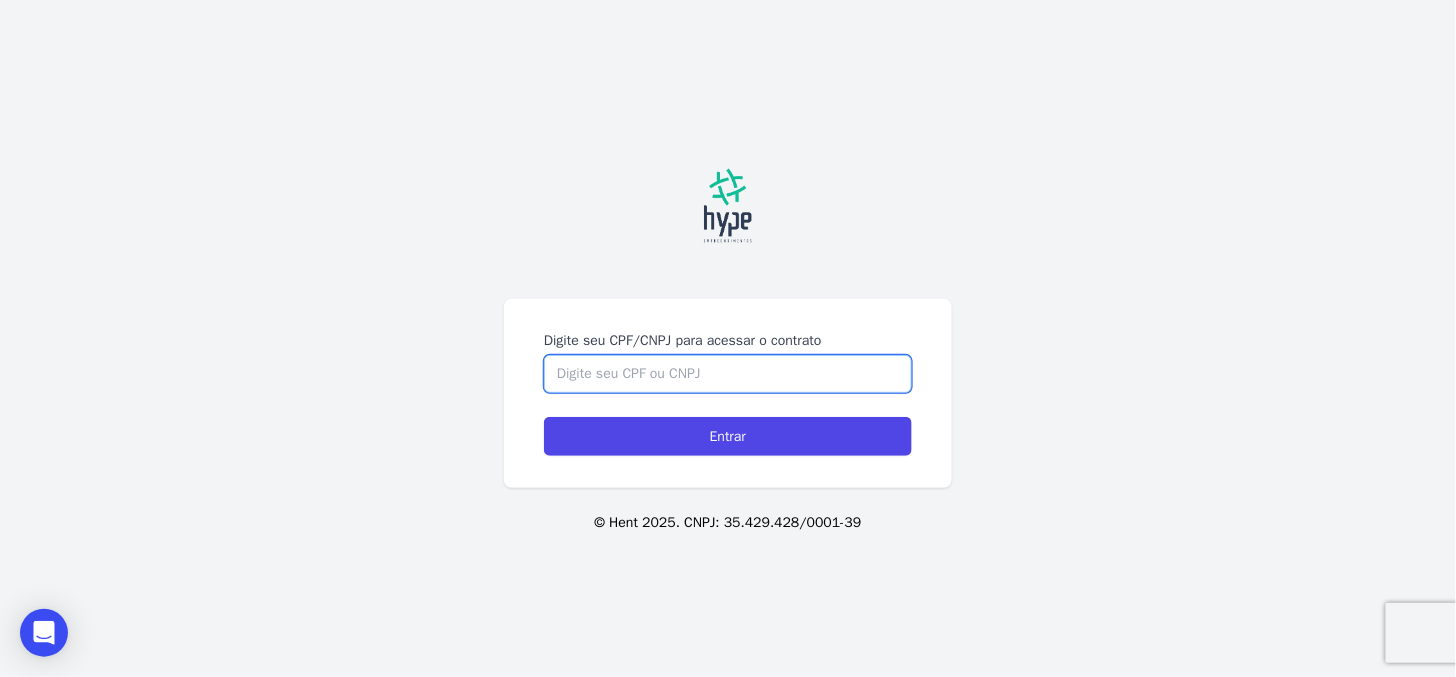 click on "Digite seu CPF/CNPJ para acessar o contrato" at bounding box center (728, 374) 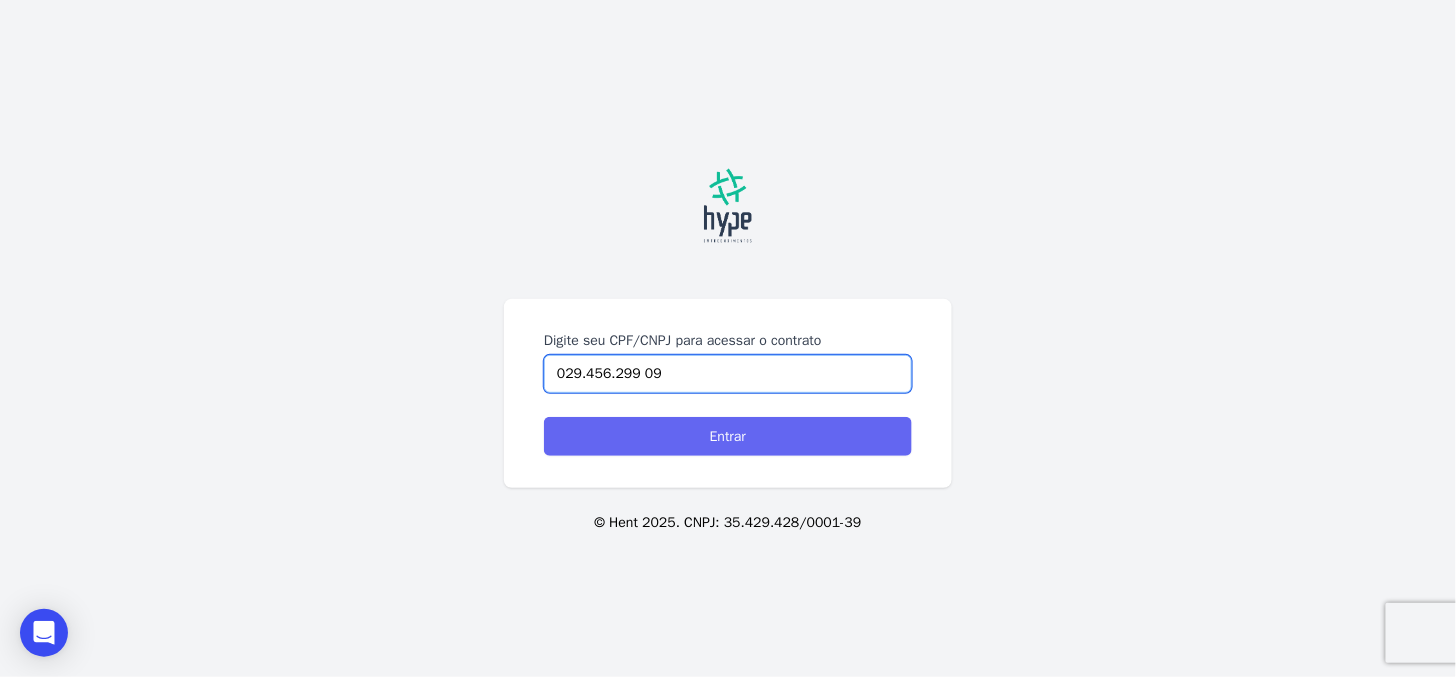type on "029.456.299 09" 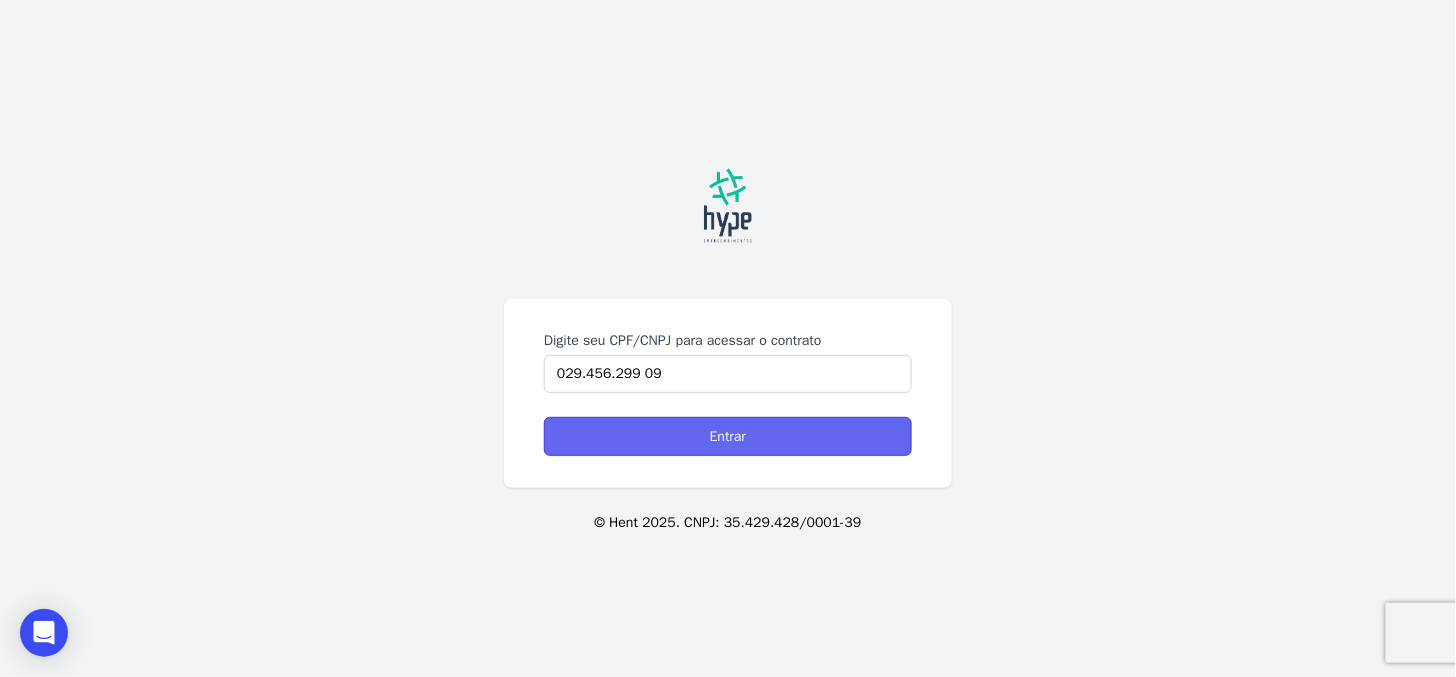 click on "Entrar" at bounding box center [728, 436] 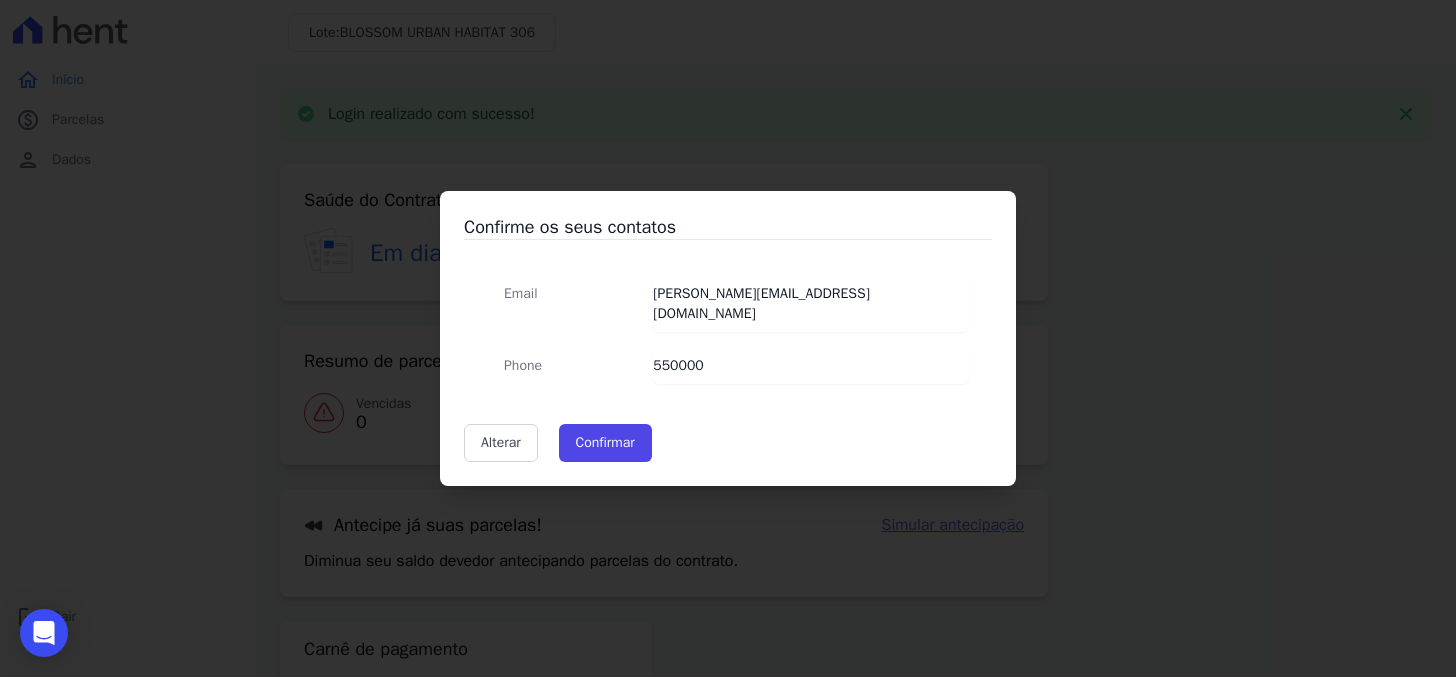 scroll, scrollTop: 0, scrollLeft: 0, axis: both 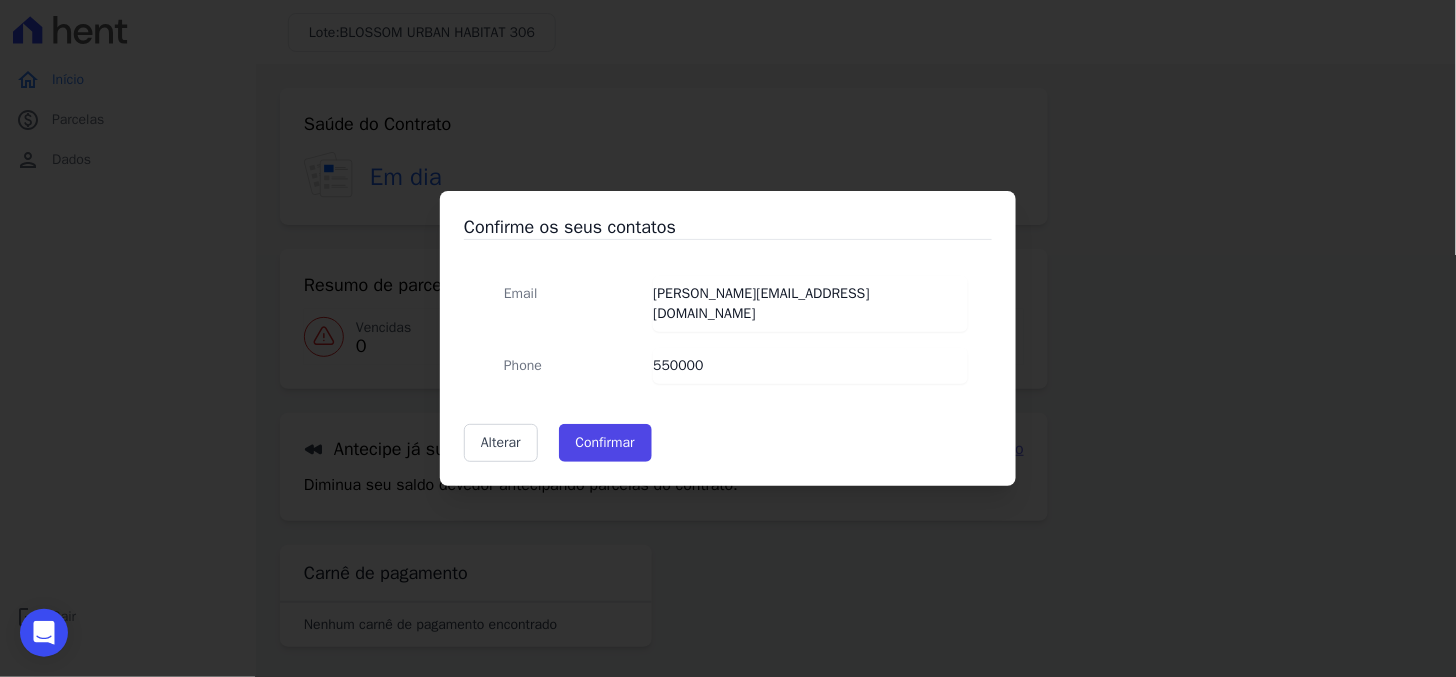 click on "Confirme os seus contatos
Email
renato.delclaro@br.bosch.com
Phone
550000
Alterar
Confirmar
Aguarde...
Confirmação dos Dados
Fechar
Atenção
Foi encontrado um problema ao tentar confirmar os dados.
Fechar" at bounding box center (728, 338) 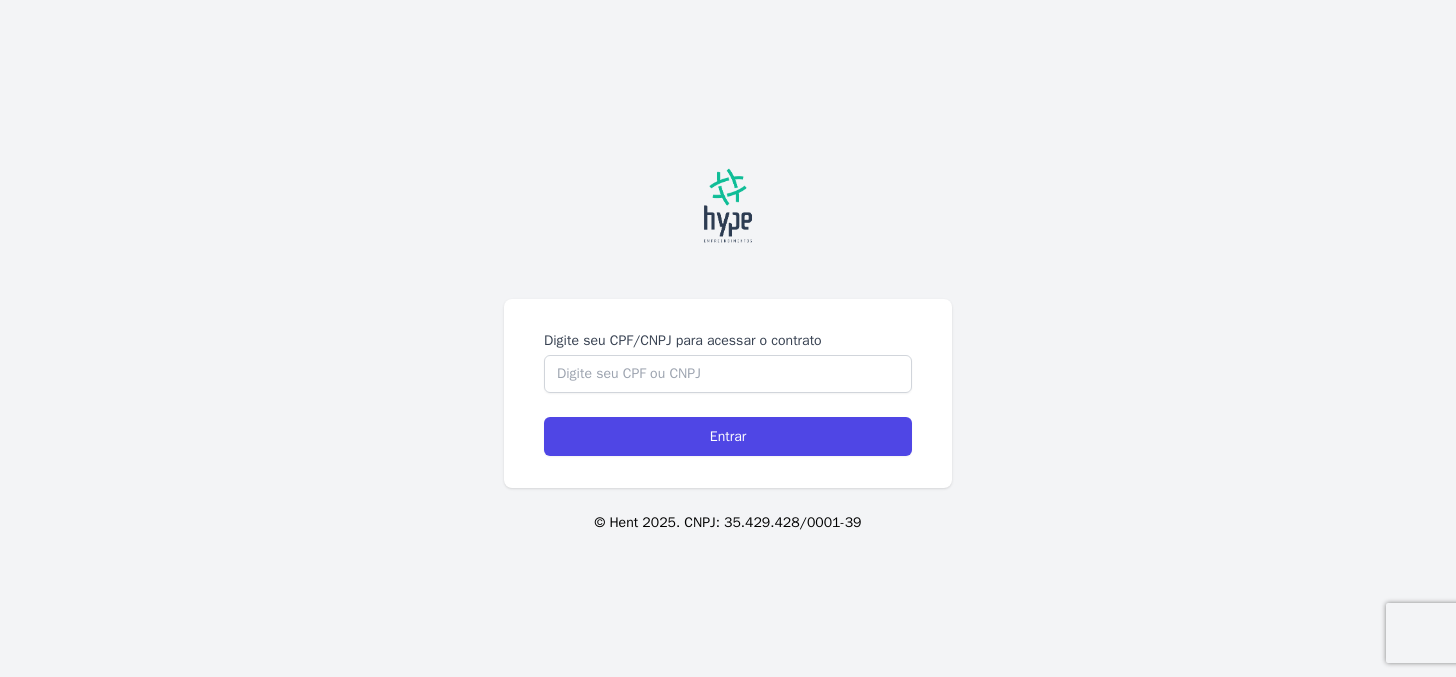 scroll, scrollTop: 0, scrollLeft: 0, axis: both 